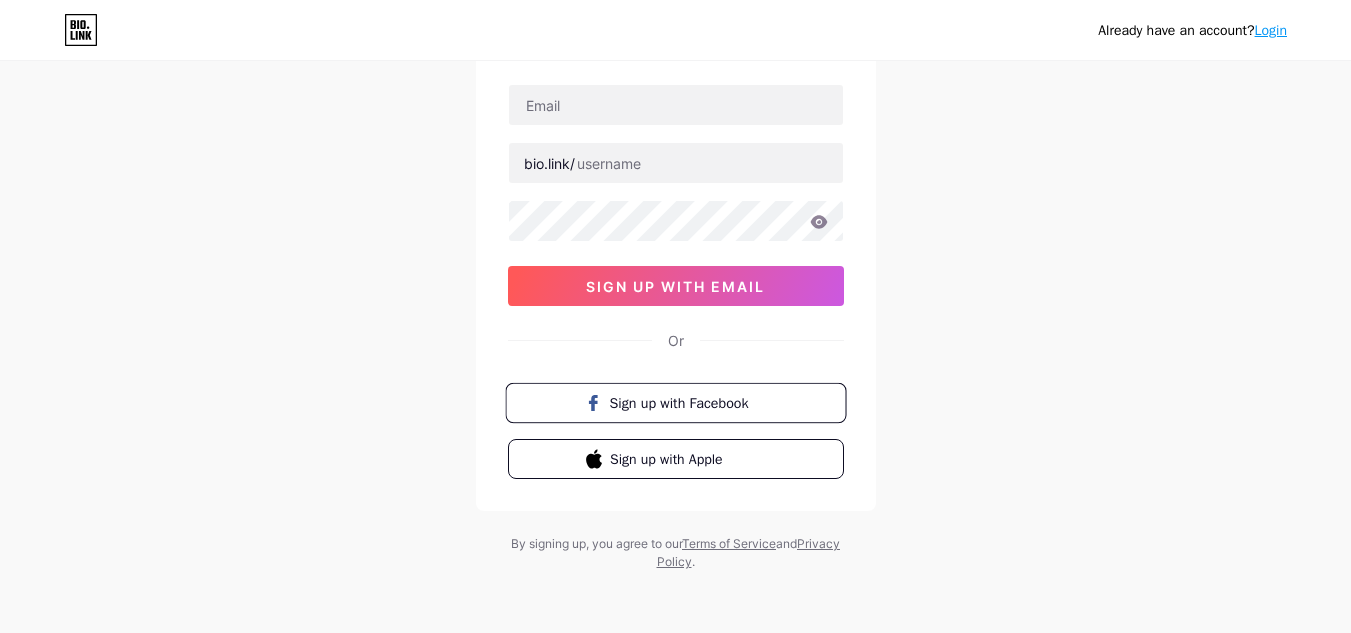 scroll, scrollTop: 132, scrollLeft: 0, axis: vertical 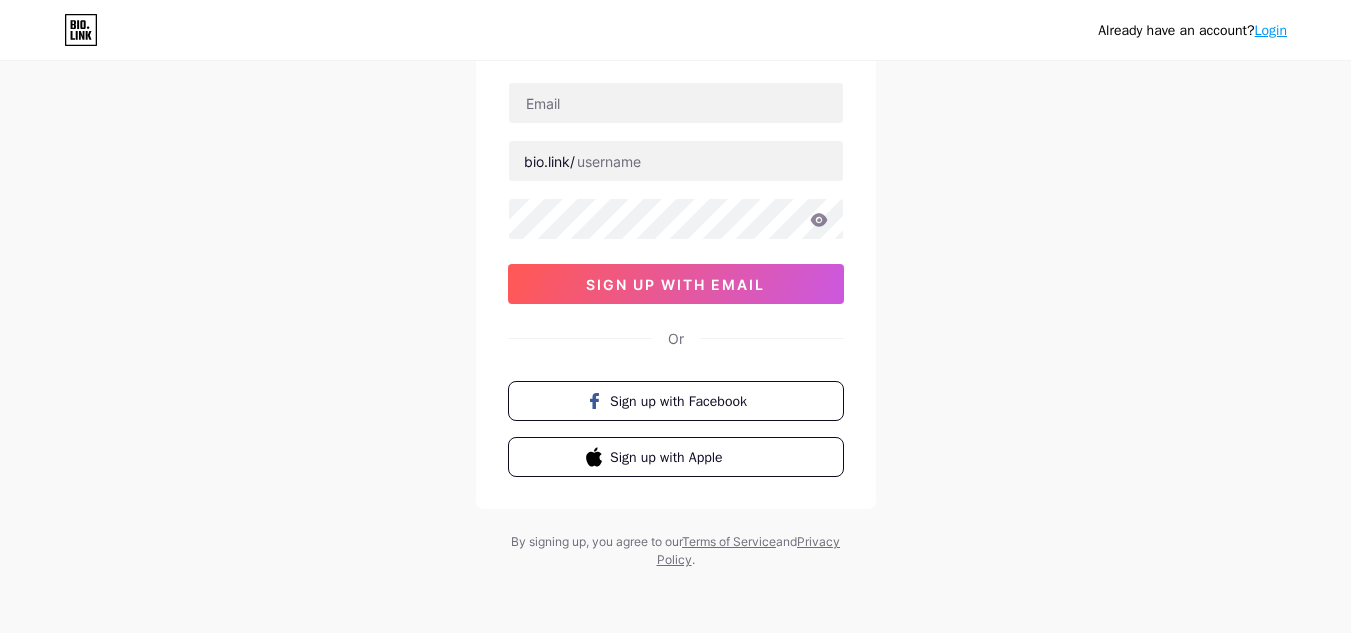 click on "bio.link/                       sign up with email" at bounding box center (676, 193) 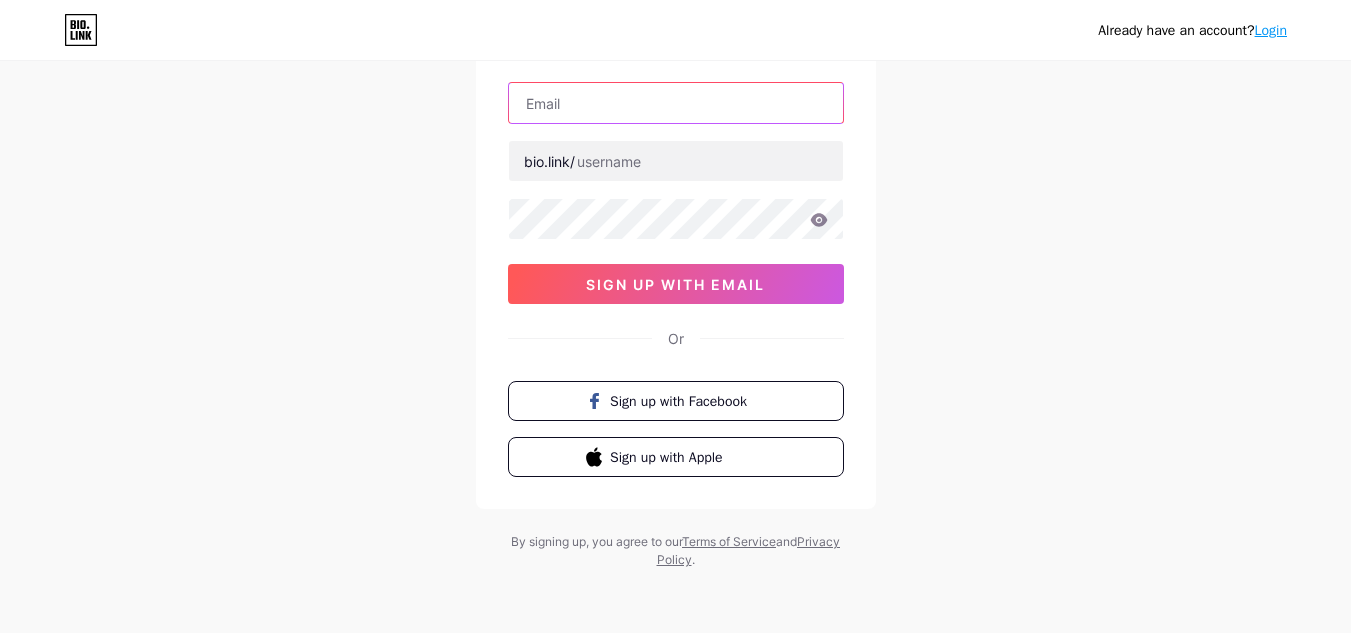 click at bounding box center [676, 103] 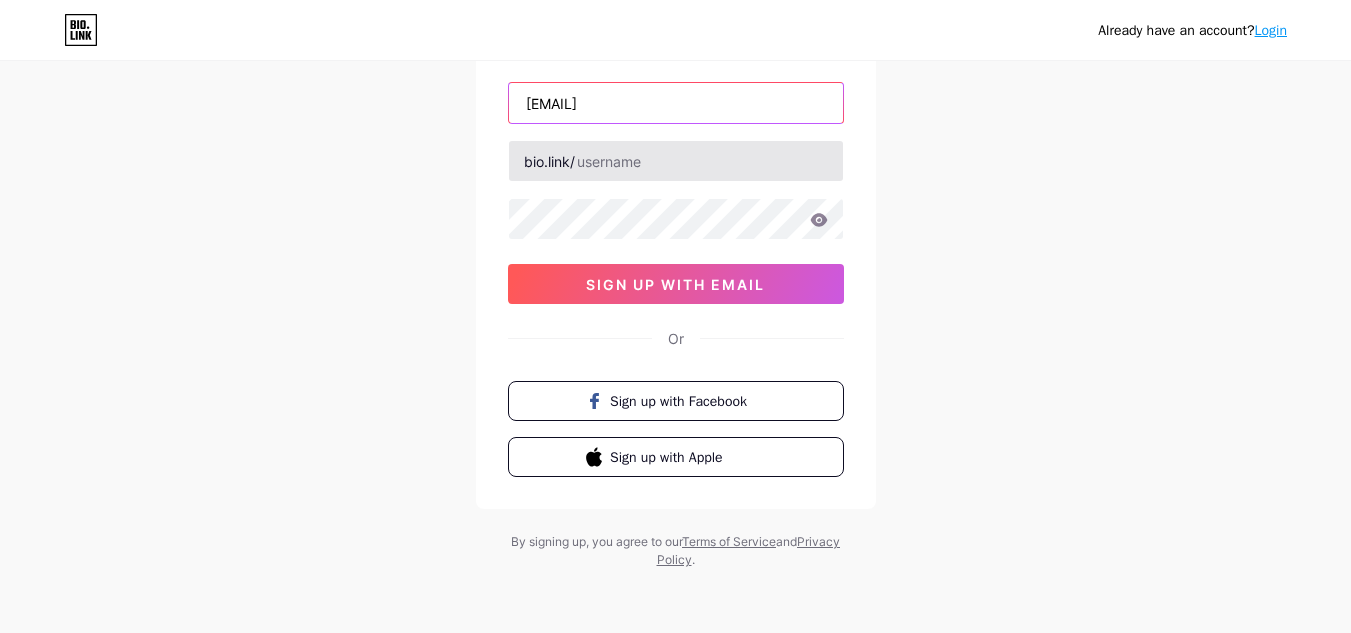 type on "[EMAIL]" 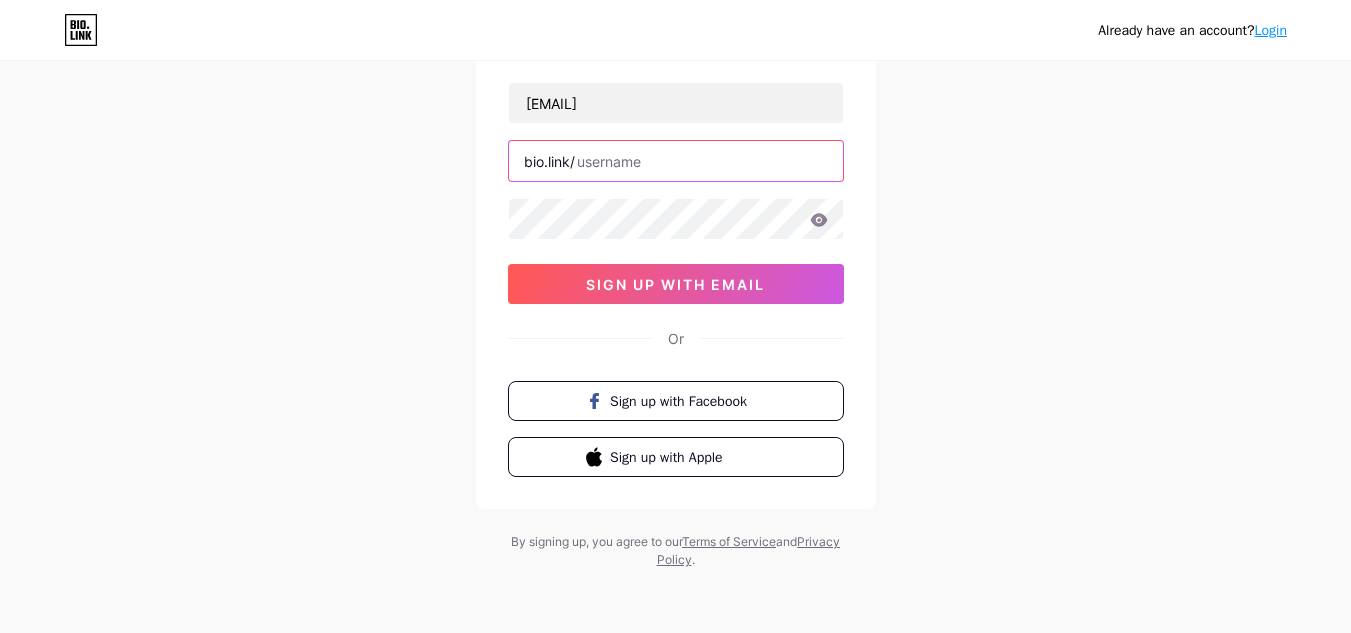 click at bounding box center (676, 161) 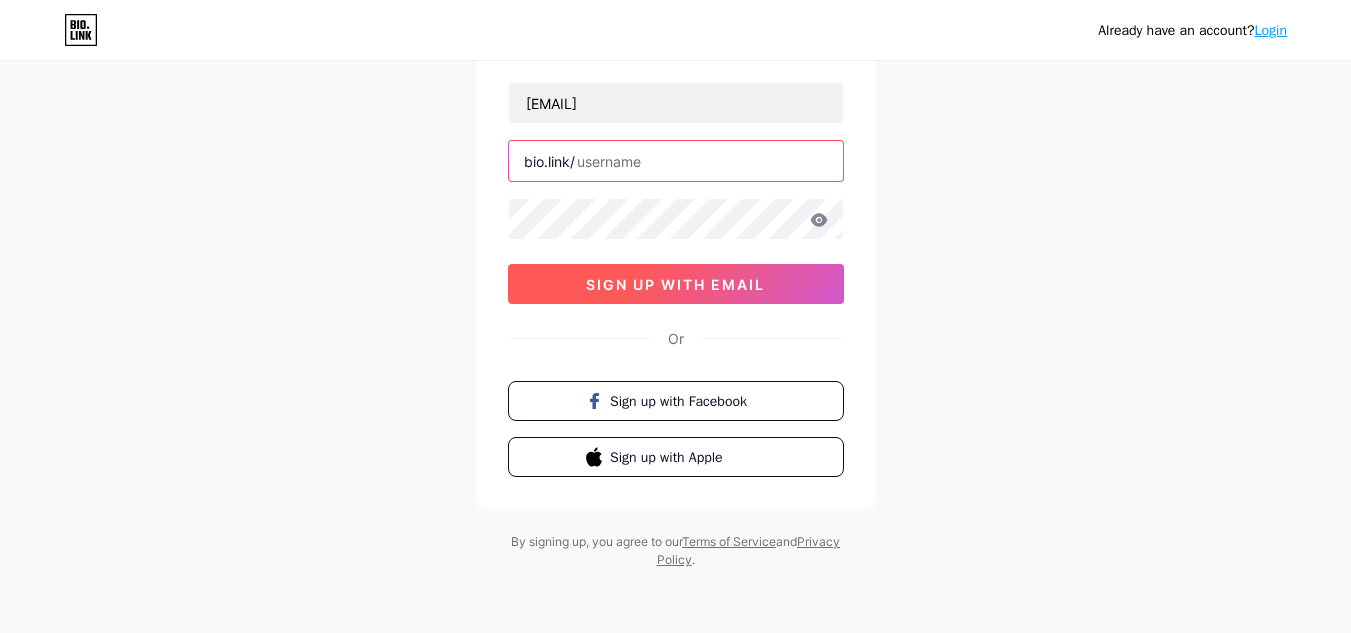 paste on "scottsdaleatticinsulation" 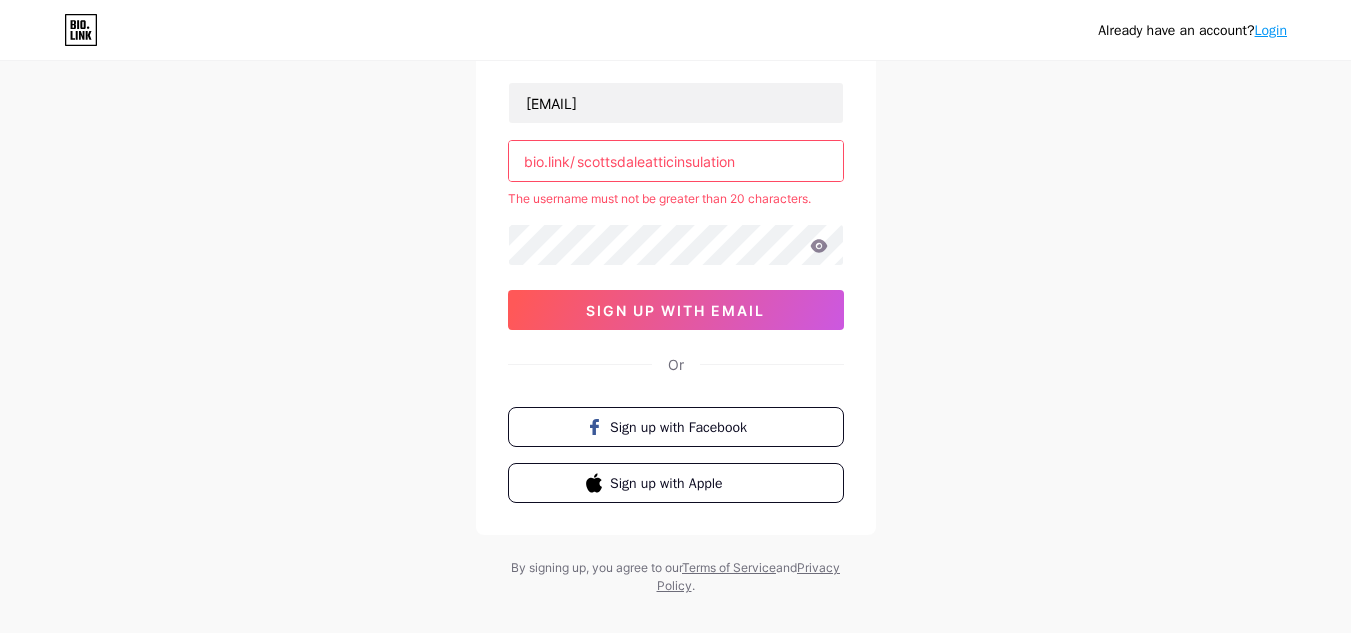 click on "scottsdaleatticinsulation" at bounding box center [676, 161] 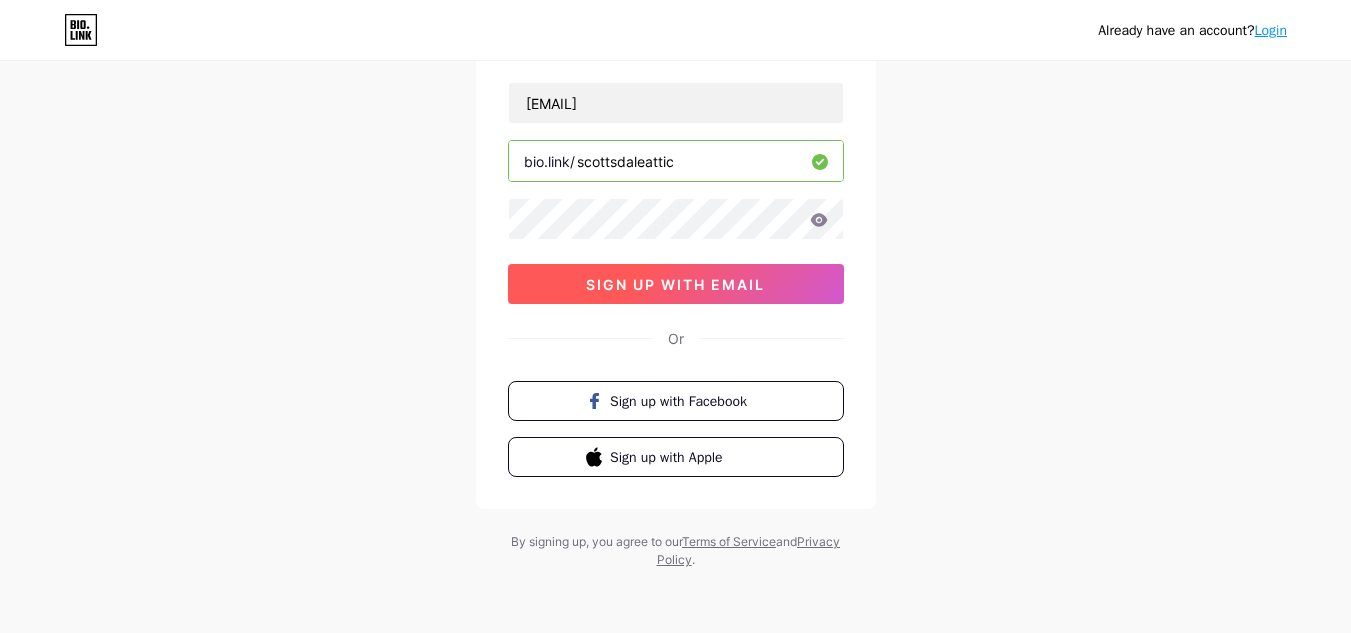 type on "scottsdaleattic" 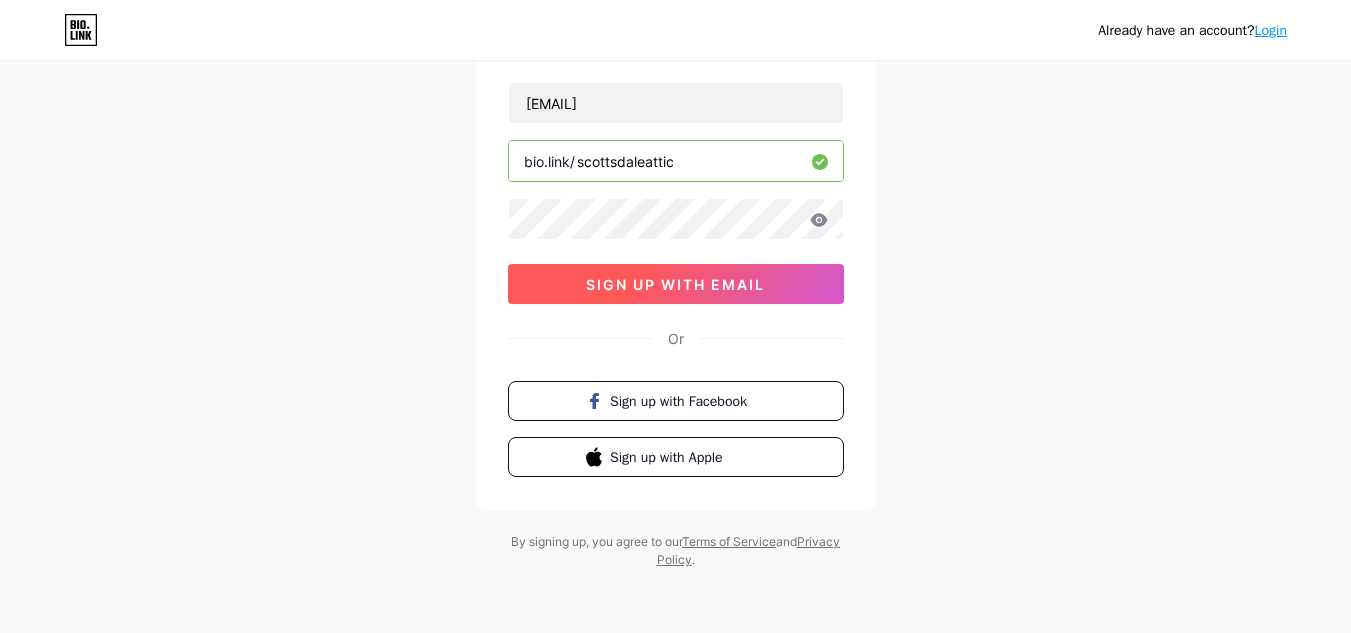 click on "sign up with email" at bounding box center [675, 284] 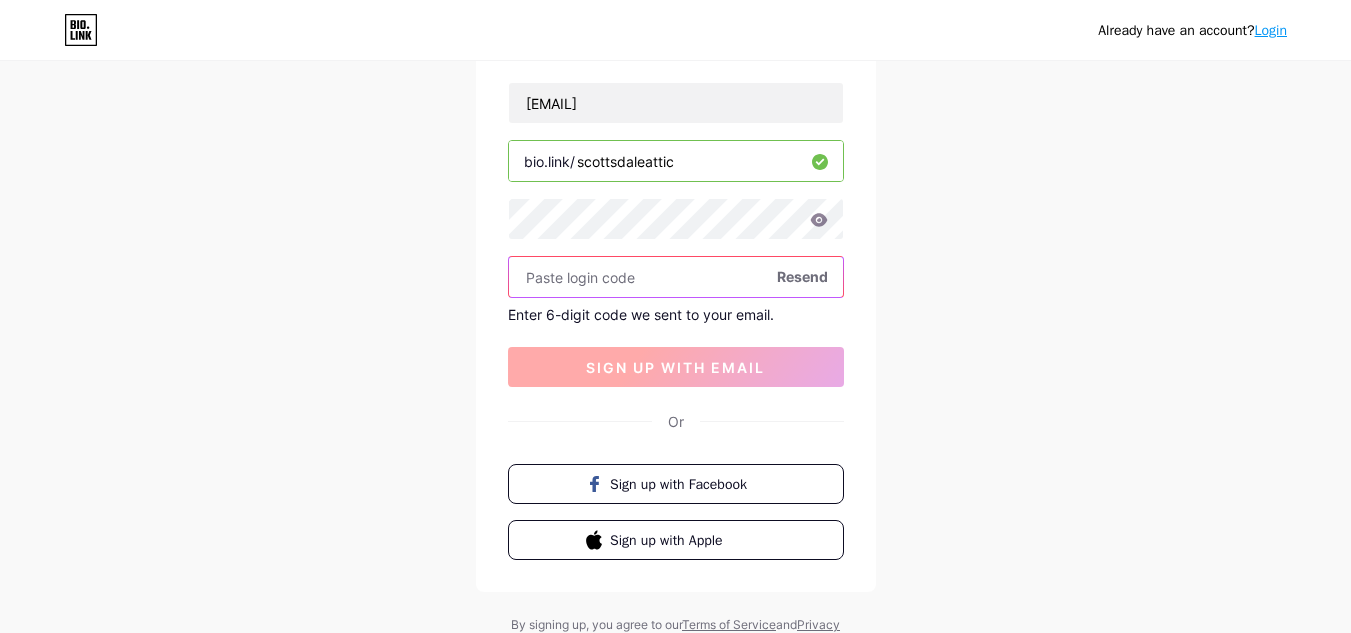 click at bounding box center (676, 277) 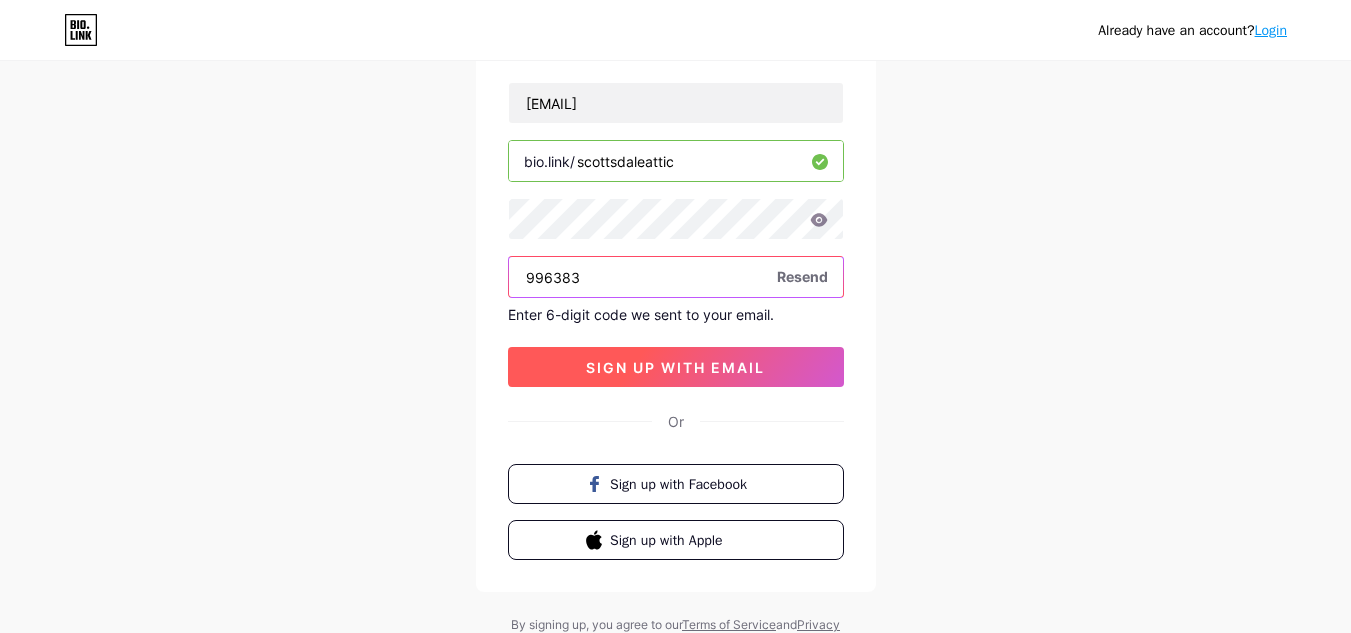 type on "996383" 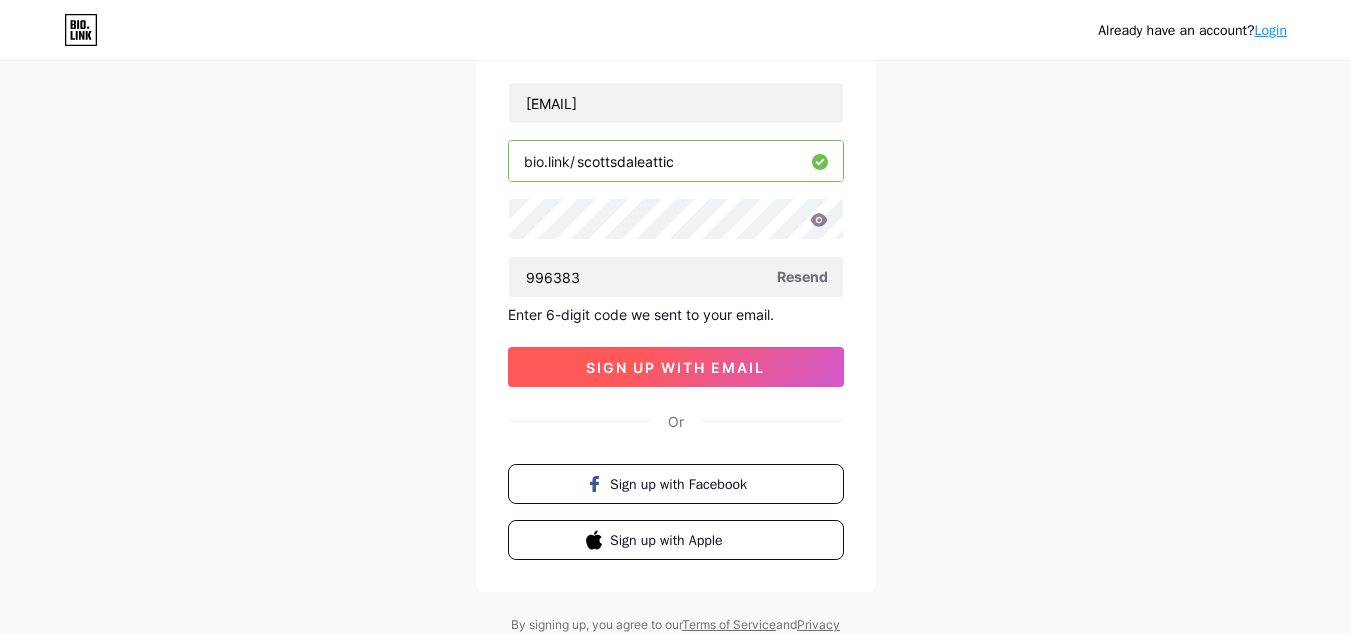 click on "sign up with email" at bounding box center (676, 367) 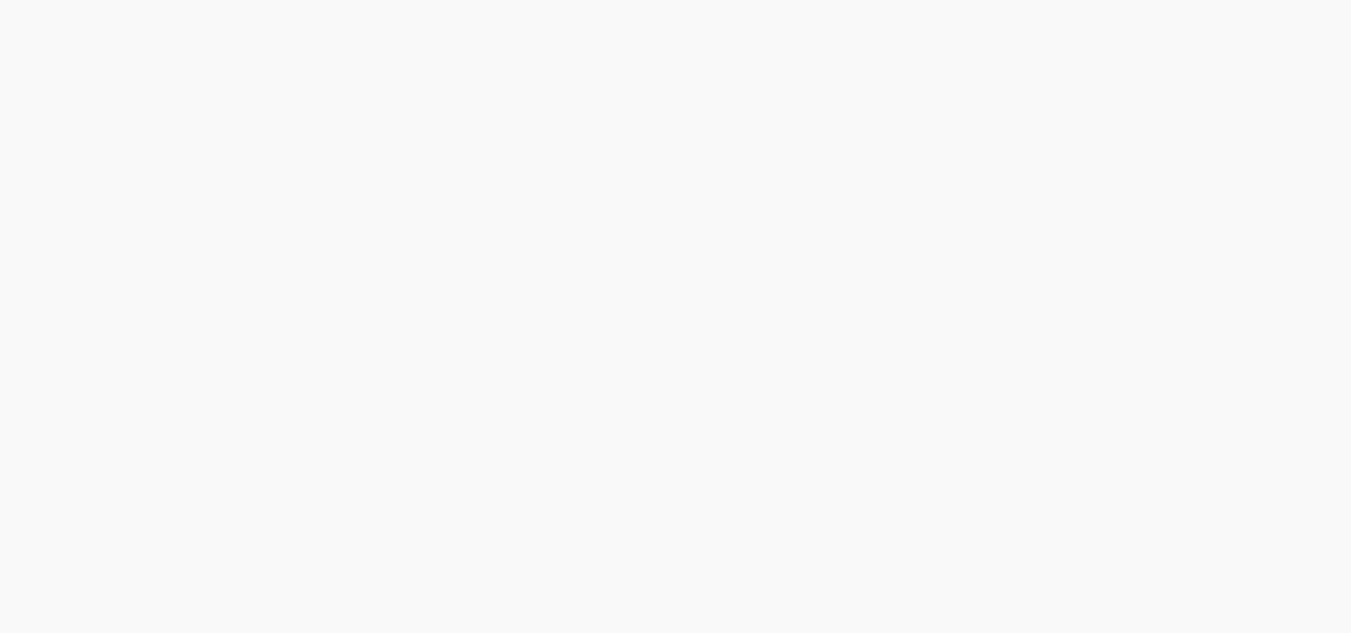 scroll, scrollTop: 0, scrollLeft: 0, axis: both 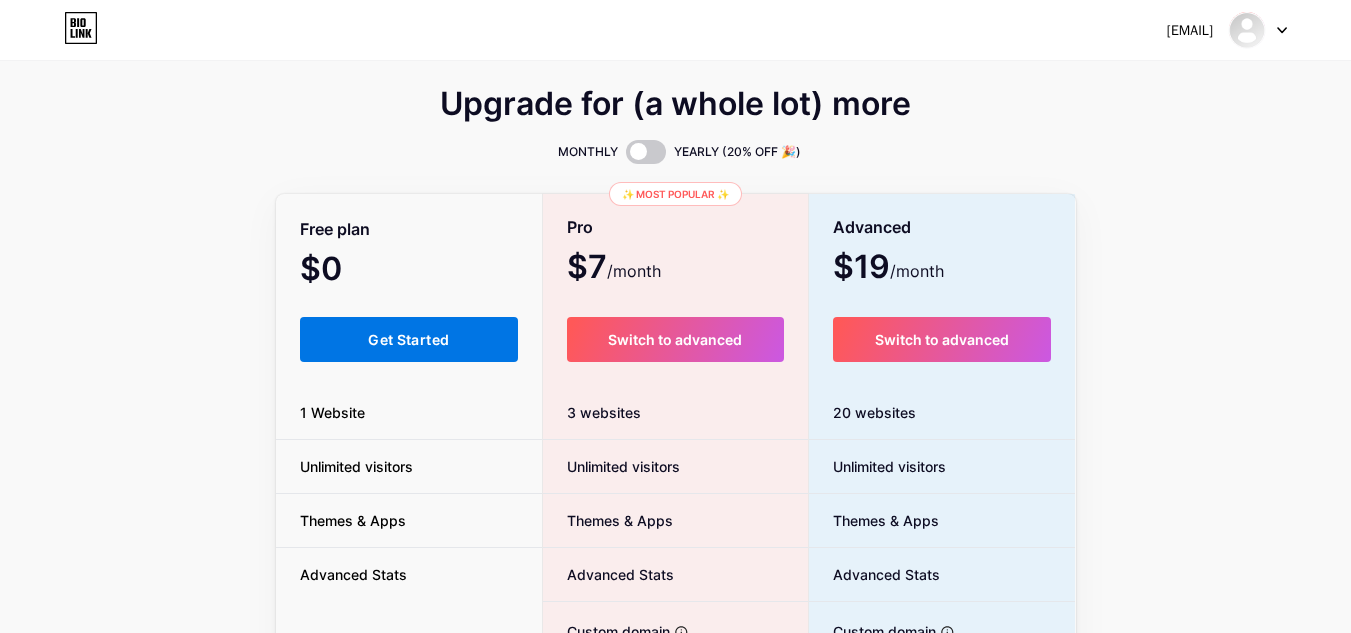 click on "Get Started" at bounding box center [408, 339] 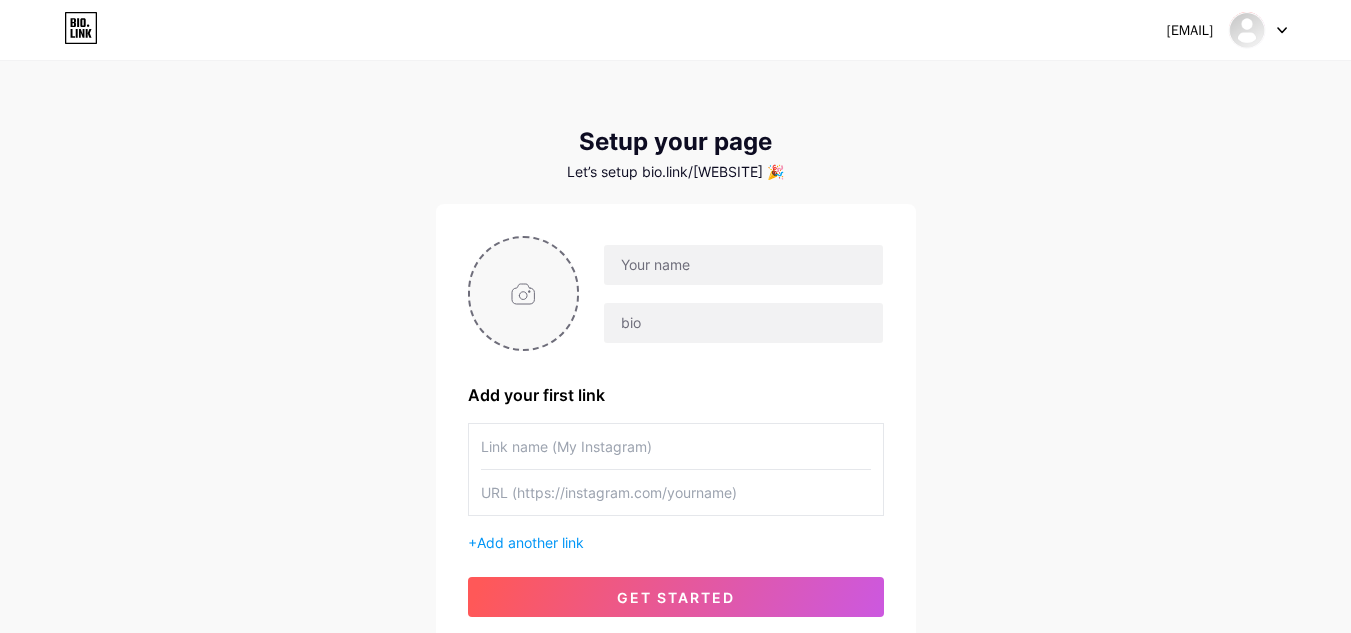 click at bounding box center (524, 293) 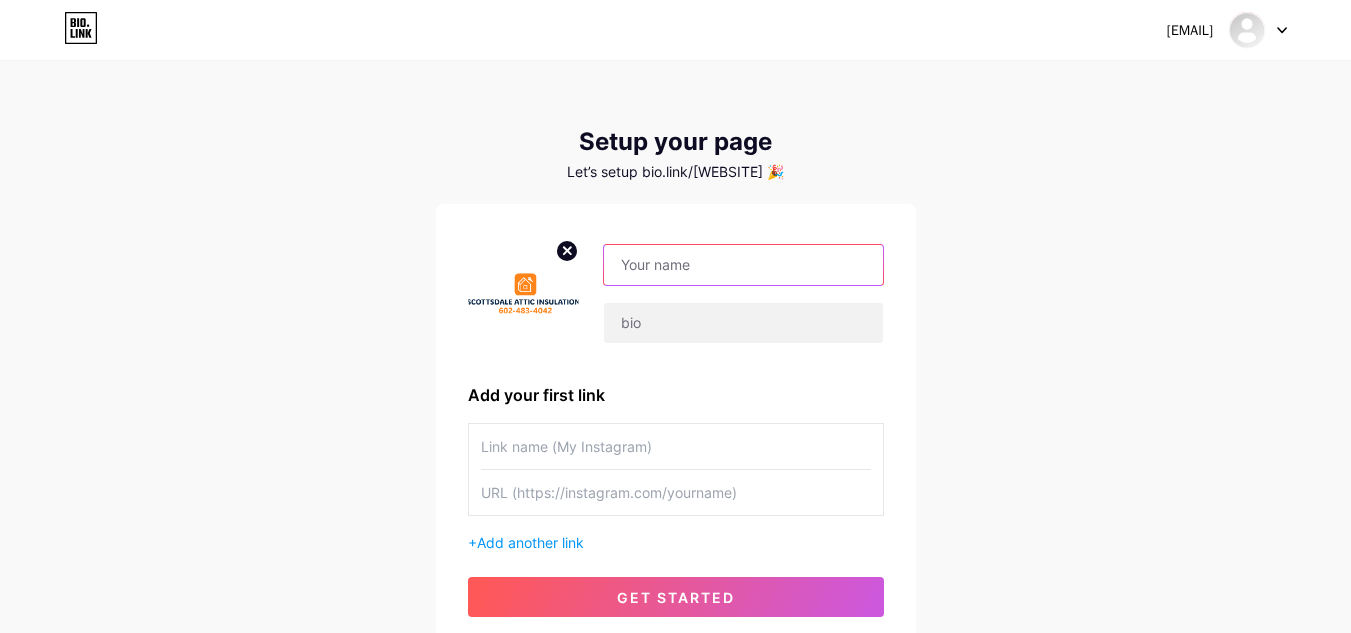 click at bounding box center [743, 265] 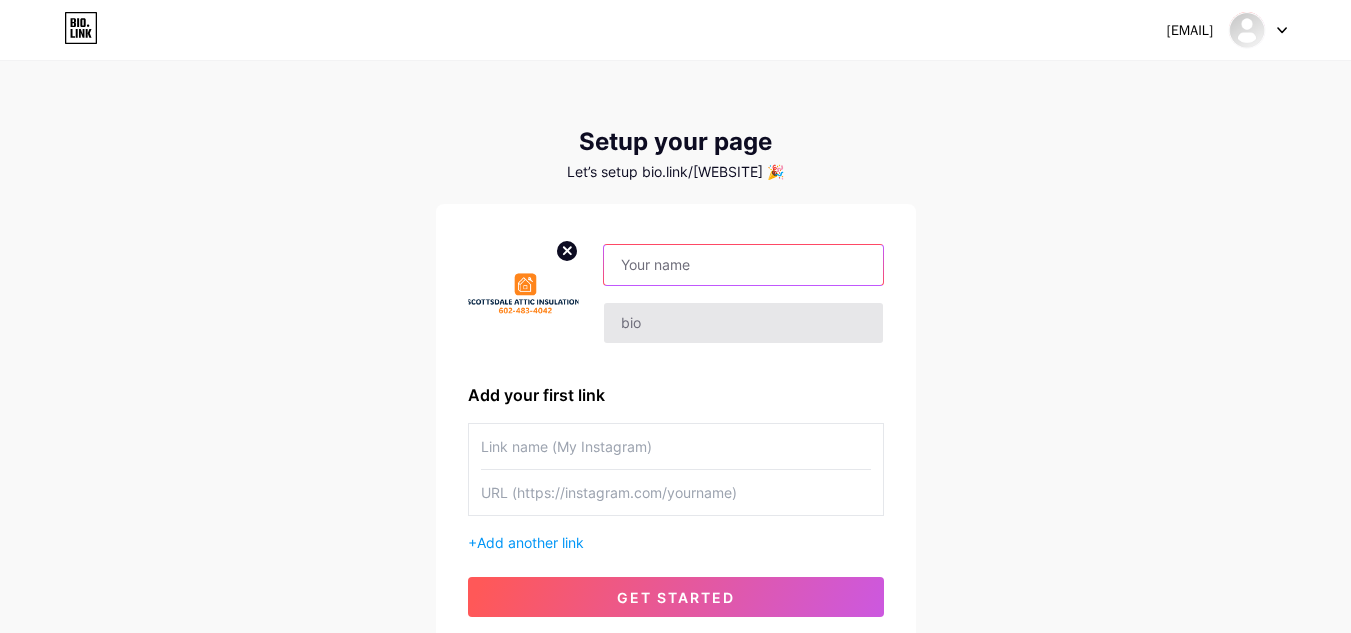 paste on "Scottsdale Attic Insulation" 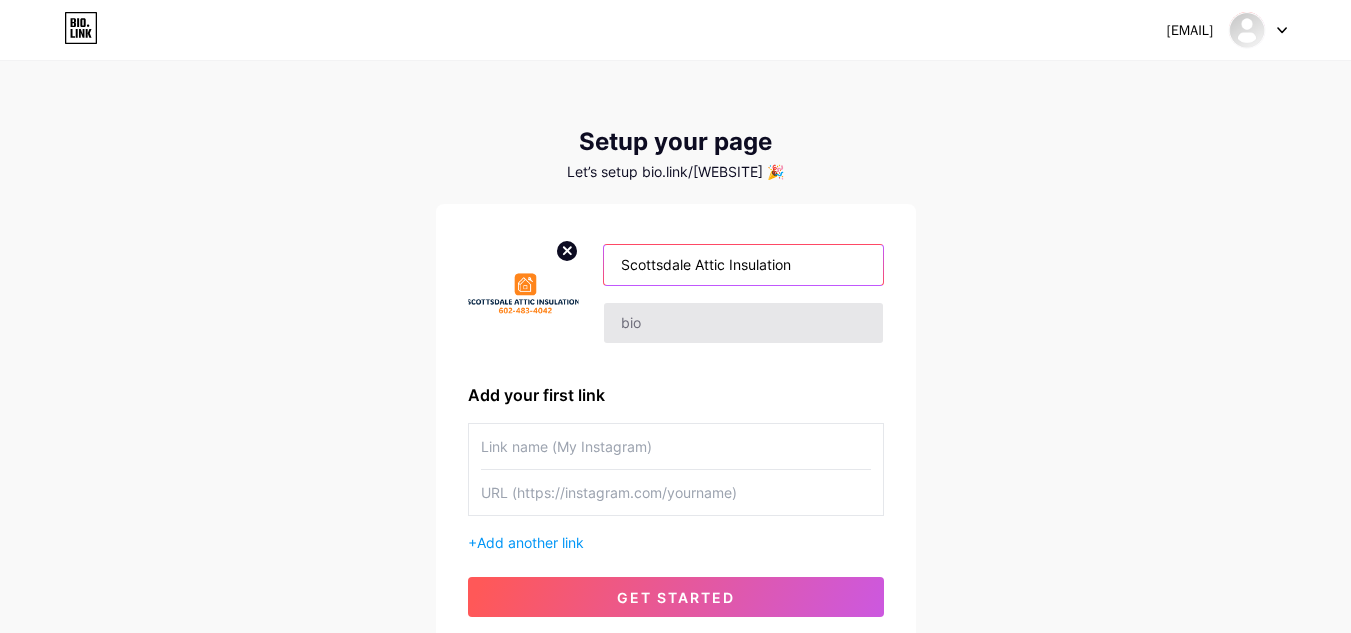 type on "Scottsdale Attic Insulation" 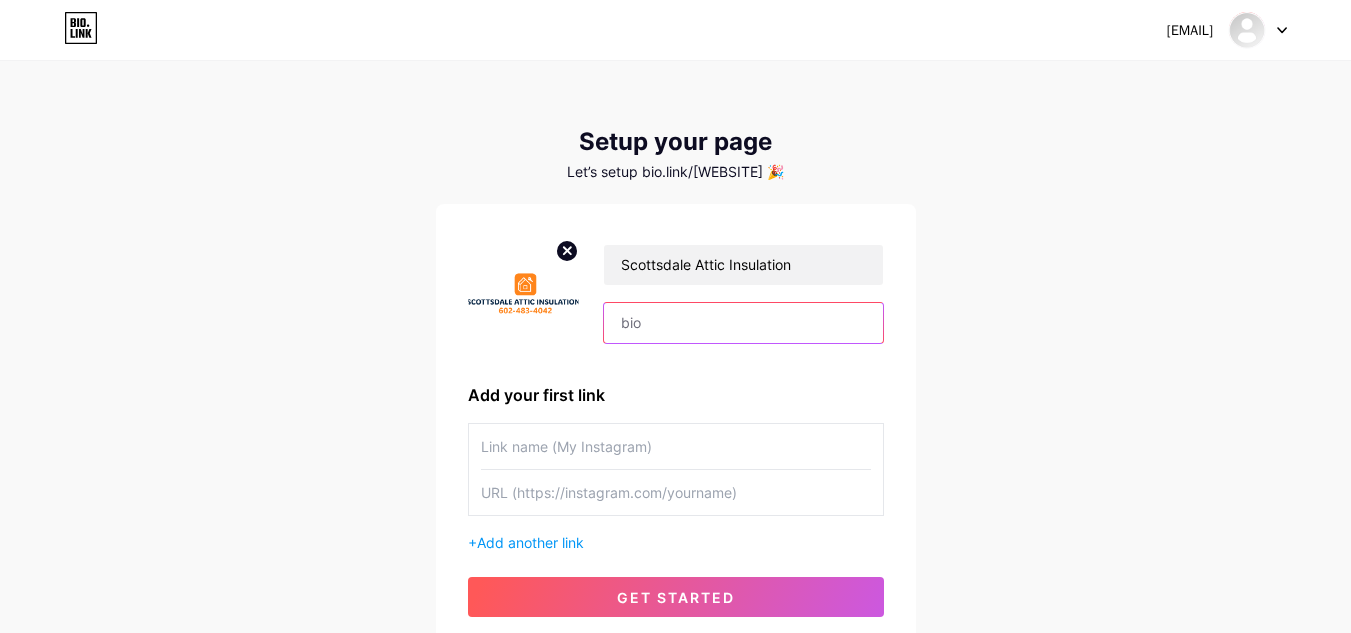 click at bounding box center [743, 323] 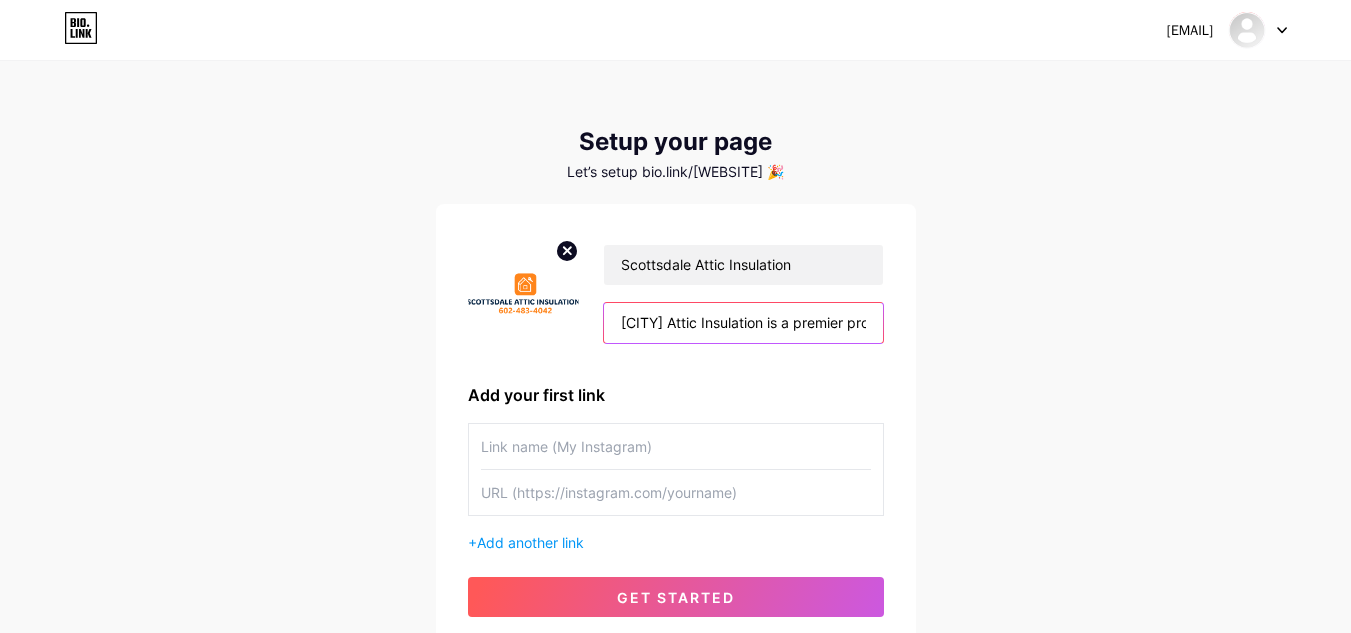 scroll, scrollTop: 0, scrollLeft: 2987, axis: horizontal 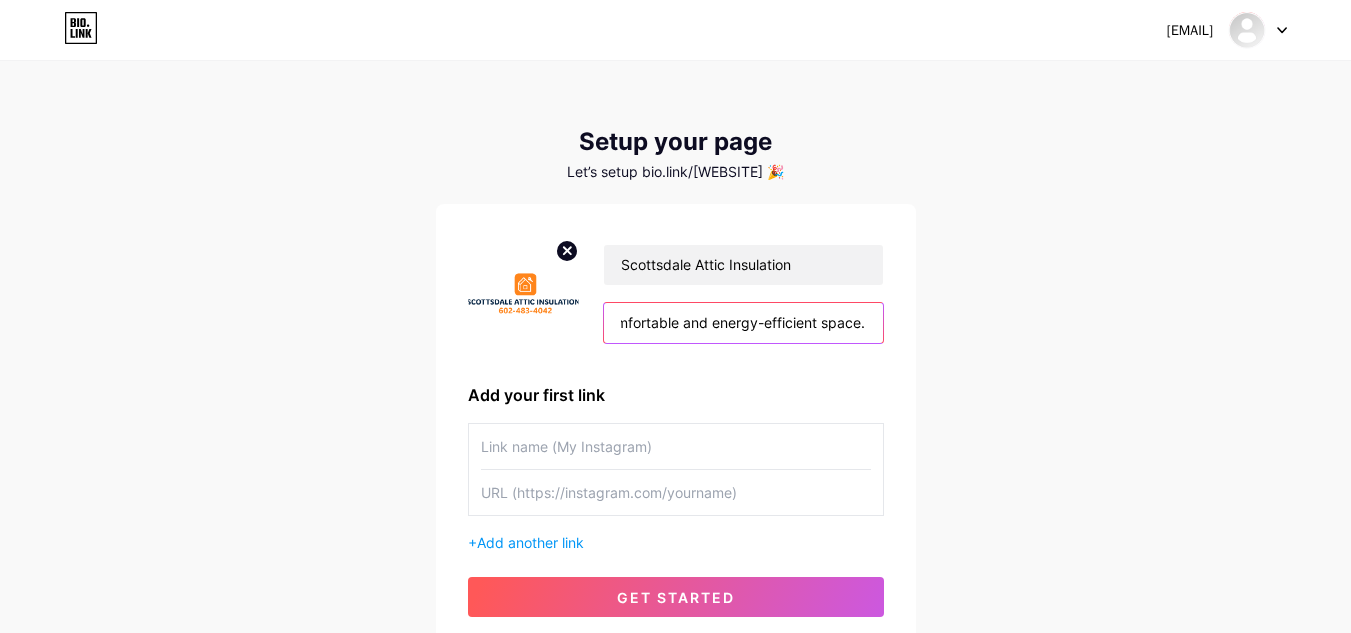 type on "[CITY] Attic Insulation is a premier provider of energy-efficient insulation solutions for homes and businesses in [CITY], [STATE]. We specialize in attic insulation installation, removal, and upgrades, ensuring optimal temperature regulation, reduced energy costs, and enhanced indoor comfort. Our experienced team uses high-quality materials and advanced techniques to deliver tailored solutions for every property. Let us help you create a more comfortable and energy-efficient space." 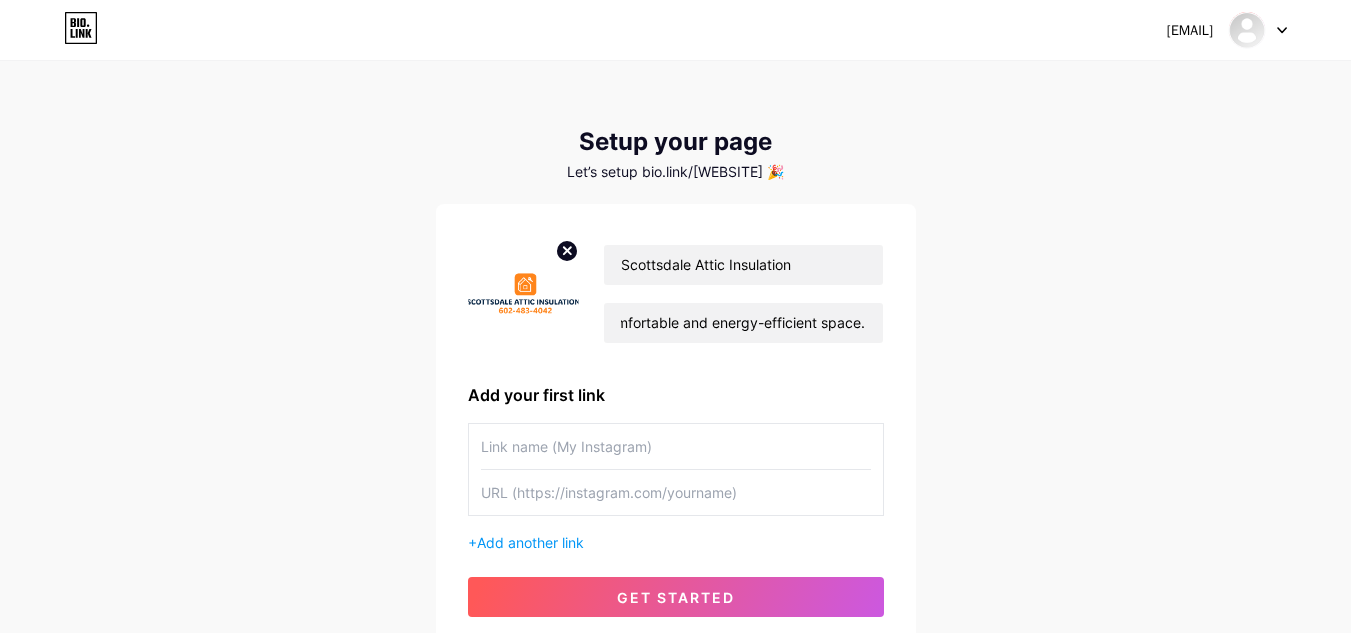 scroll, scrollTop: 0, scrollLeft: 0, axis: both 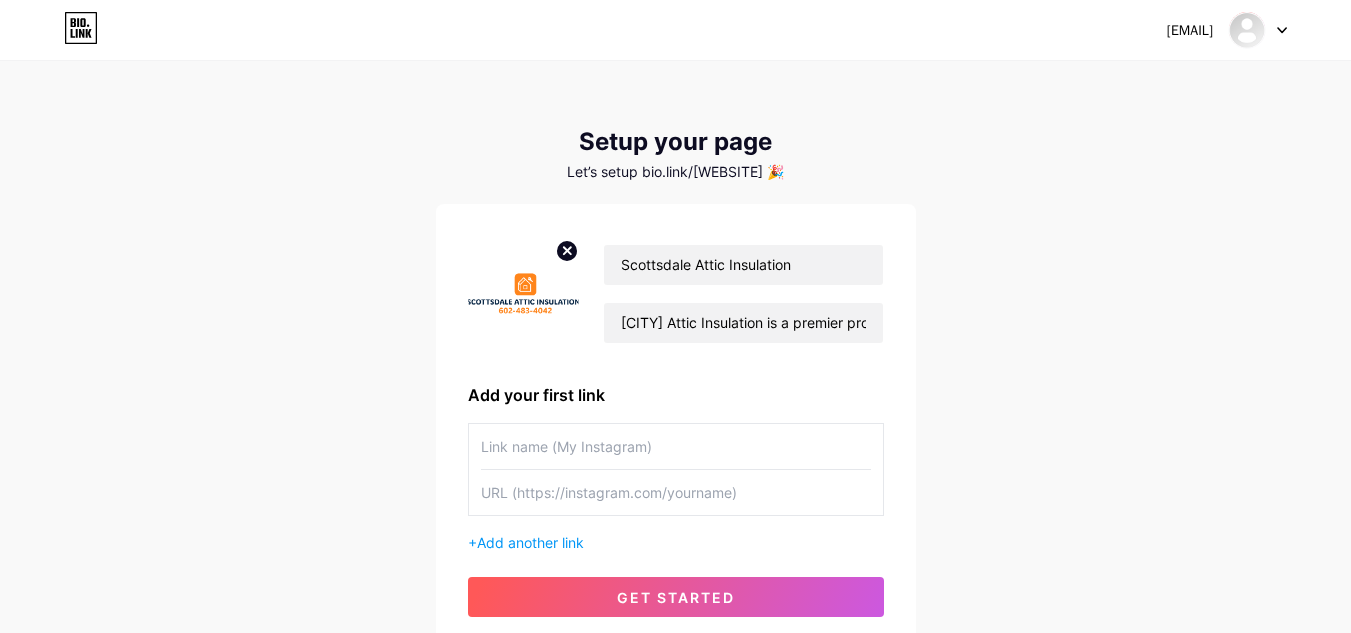 click at bounding box center (676, 446) 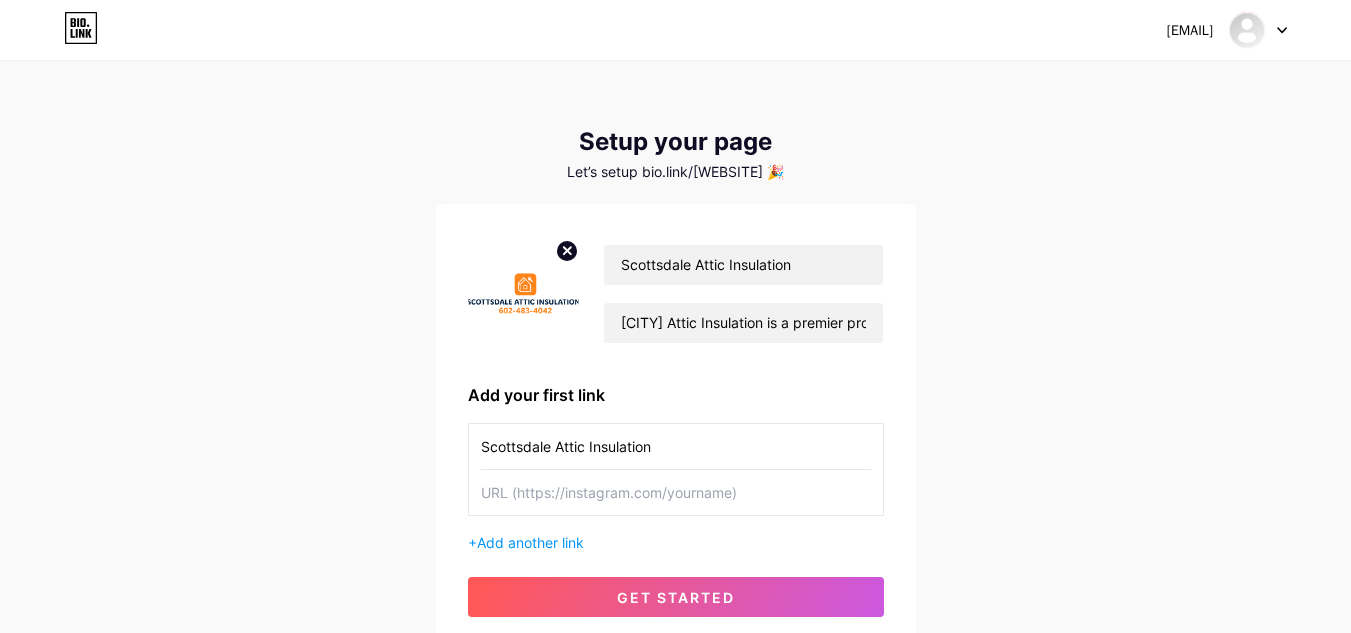 type on "Scottsdale Attic Insulation" 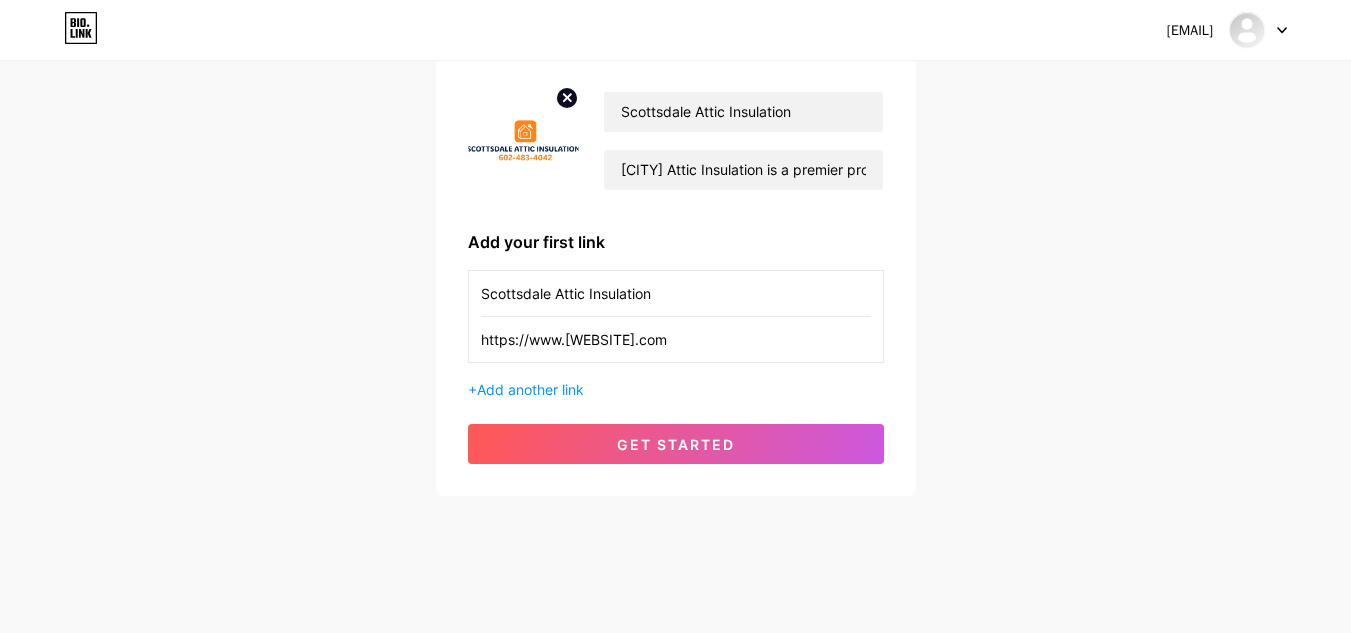 scroll, scrollTop: 160, scrollLeft: 0, axis: vertical 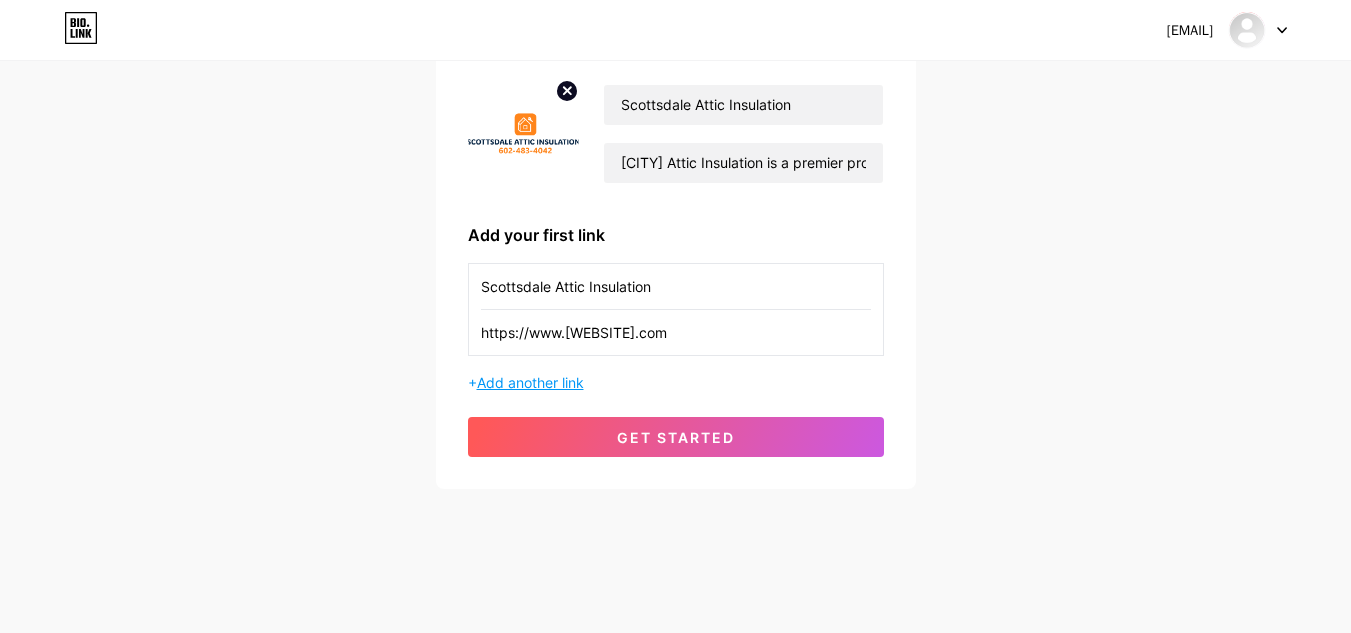type on "https://www.[WEBSITE].com" 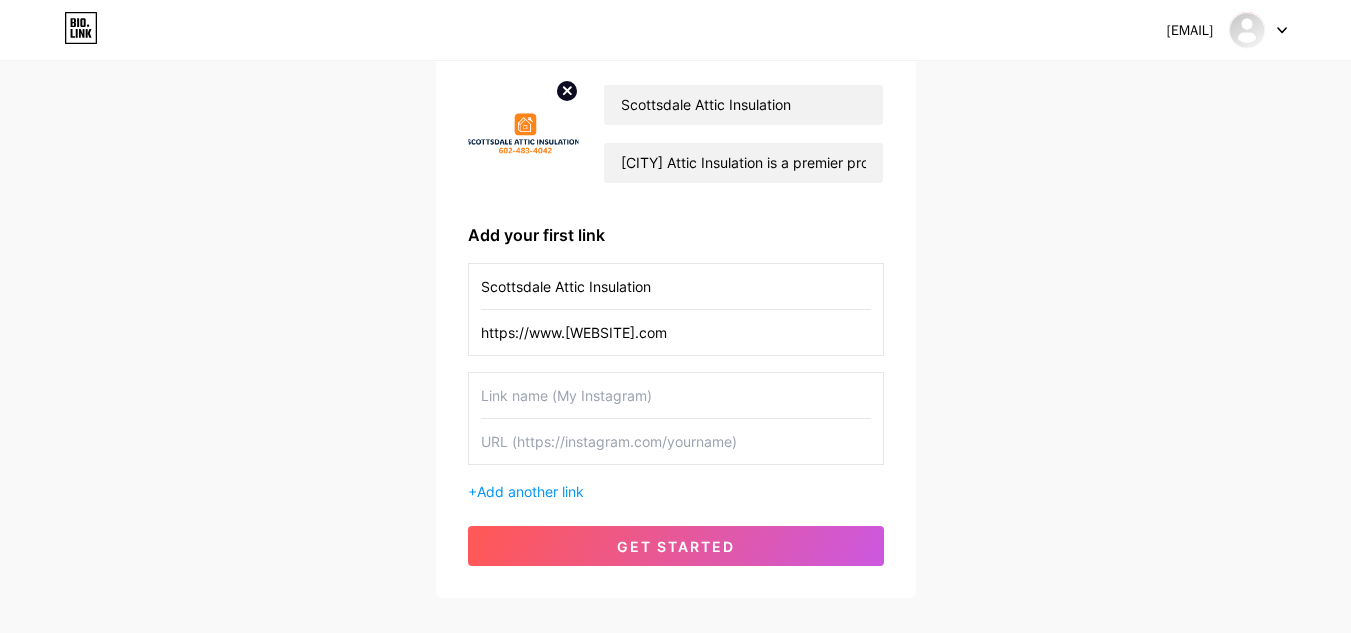 click at bounding box center [676, 395] 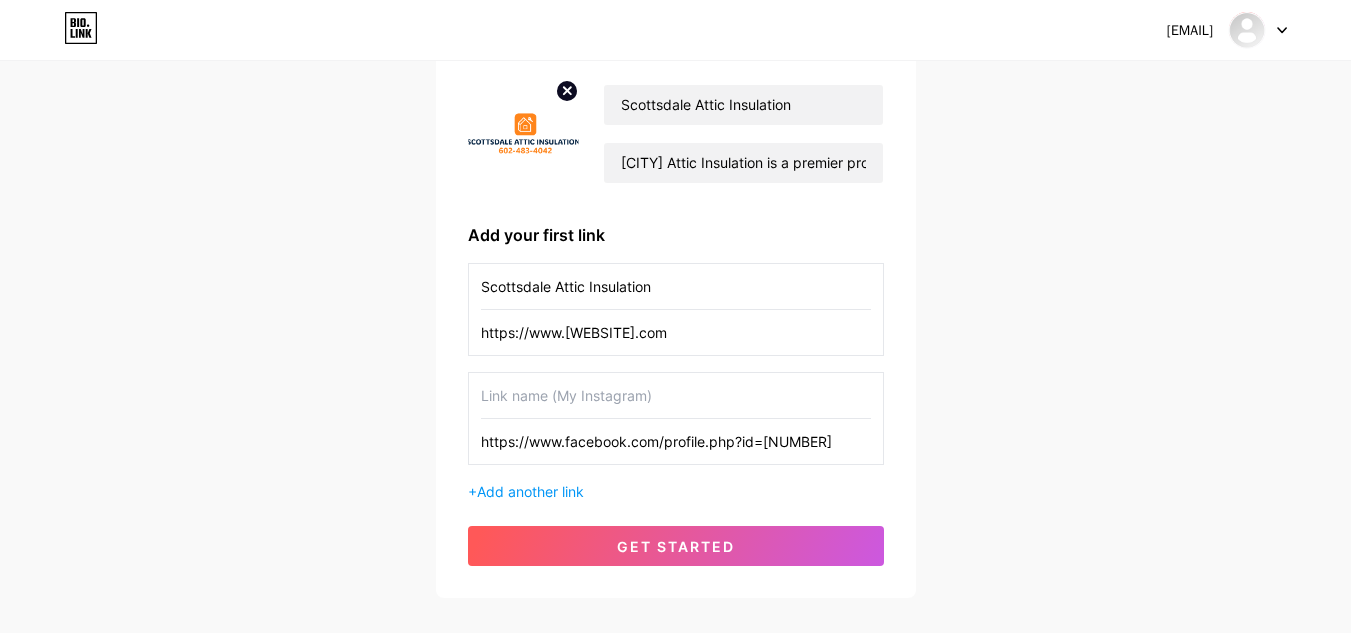 scroll, scrollTop: 0, scrollLeft: 10, axis: horizontal 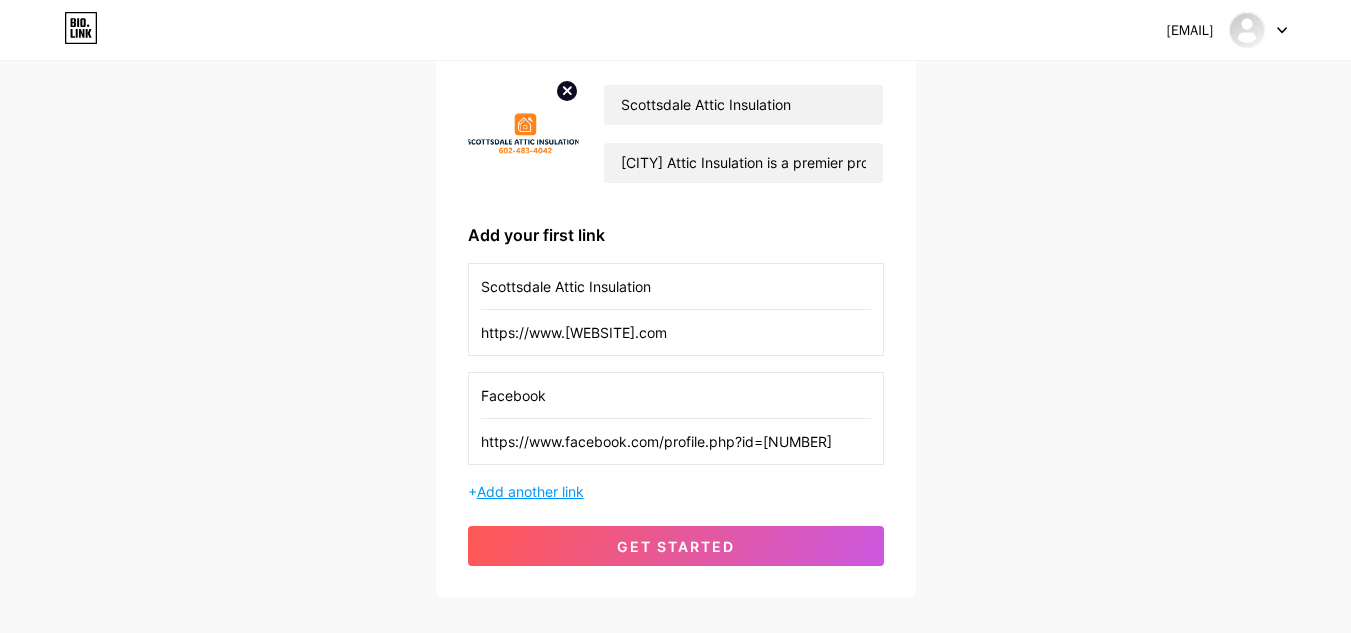 type on "Facebook" 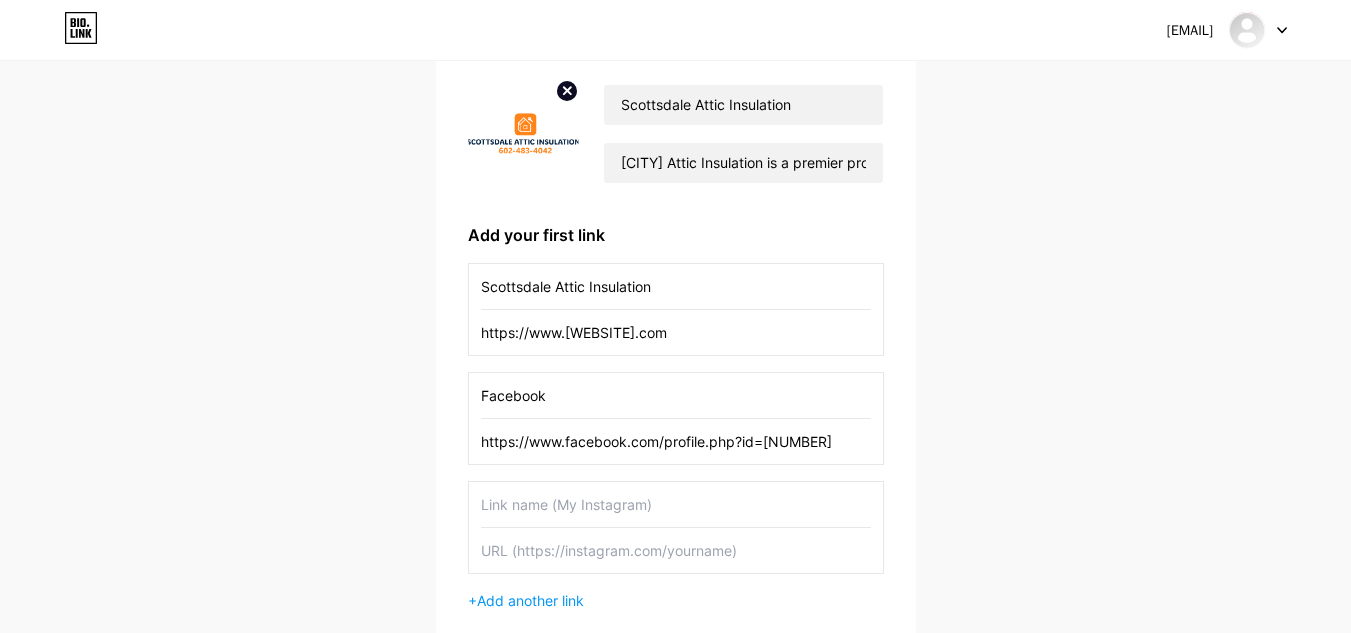click at bounding box center (676, 504) 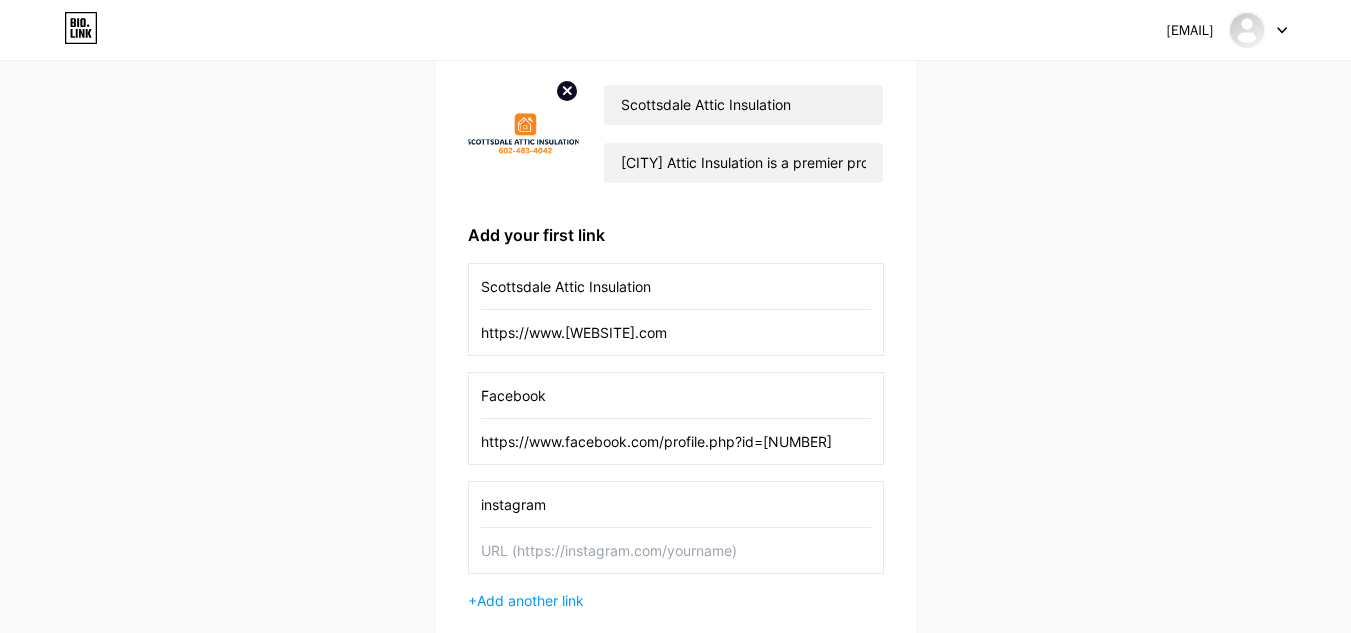 click on "instagram" at bounding box center [676, 504] 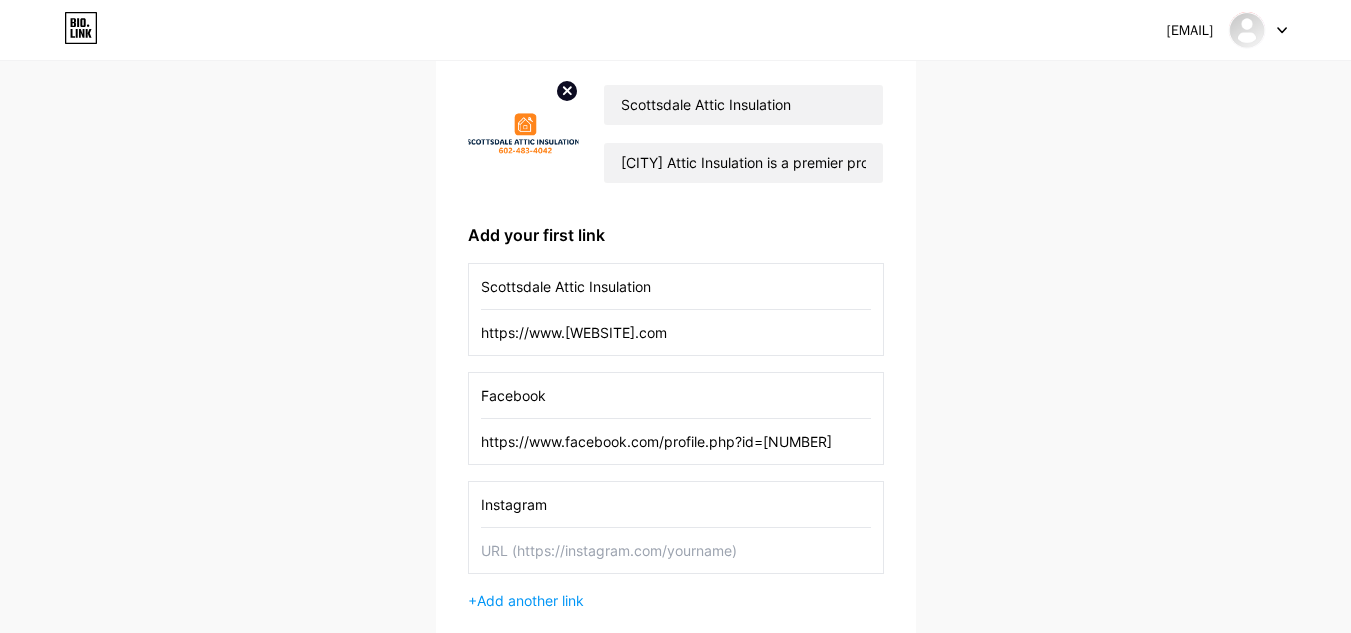 type on "Instagram" 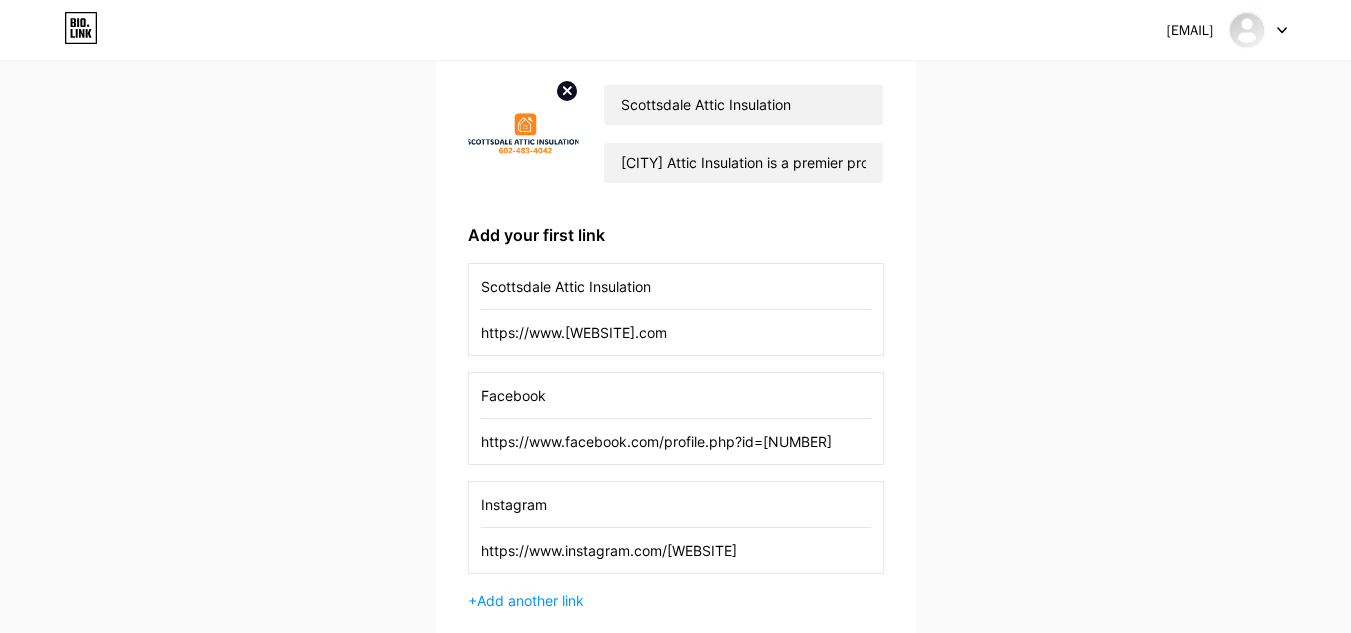 scroll, scrollTop: 260, scrollLeft: 0, axis: vertical 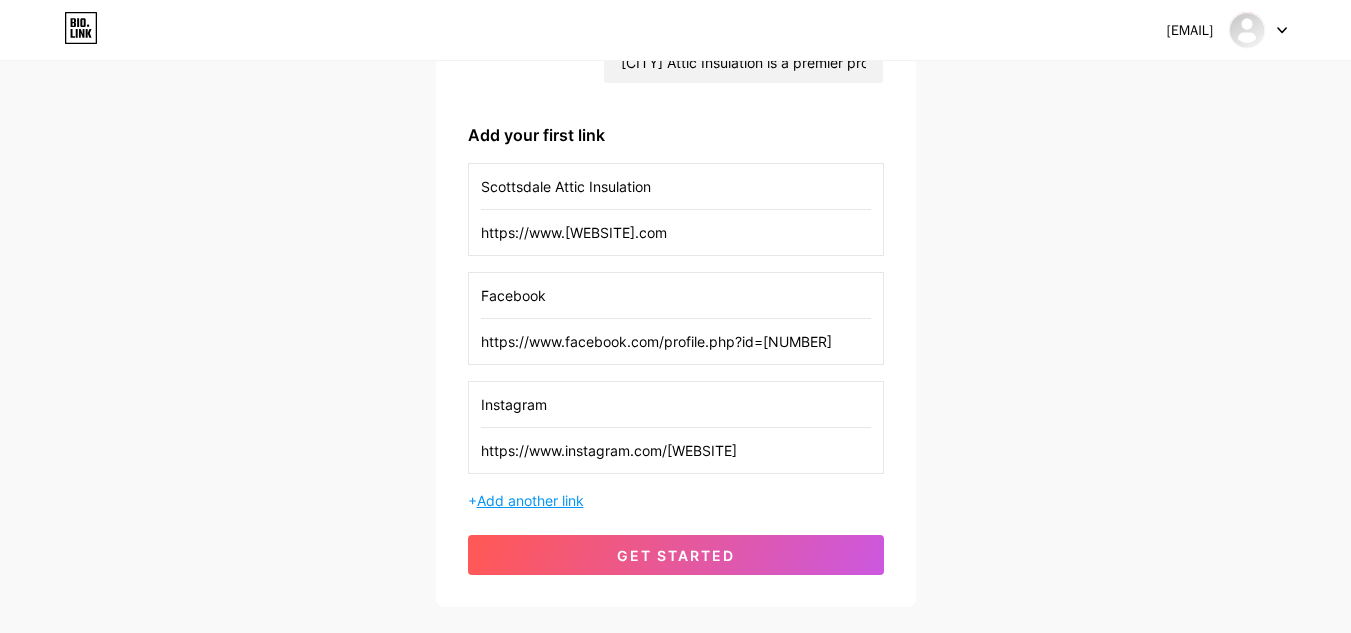 type on "https://www.instagram.com/[WEBSITE]" 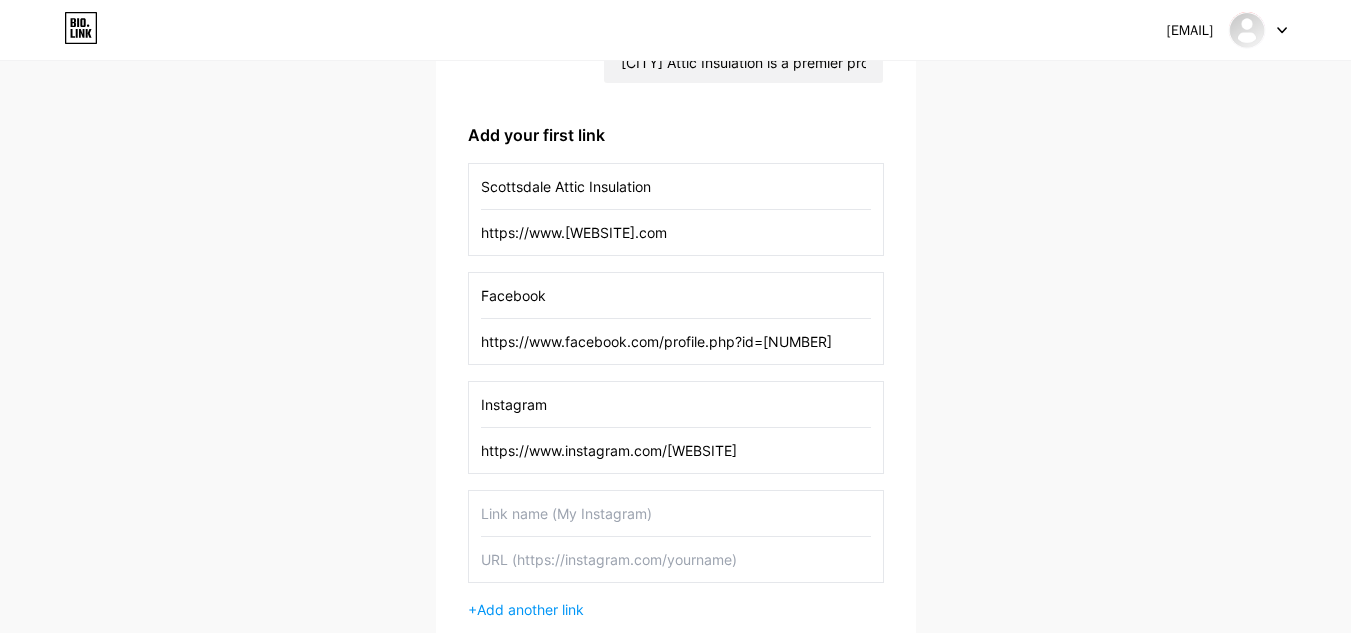 click at bounding box center [676, 513] 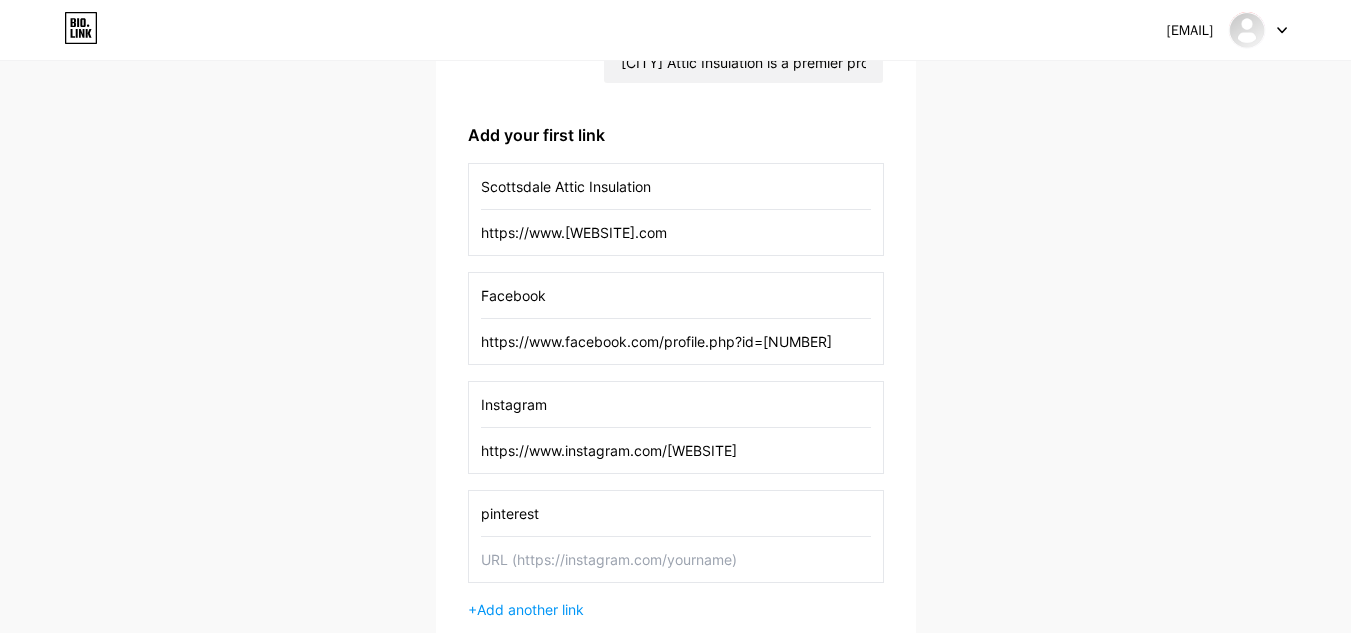 click on "pinterest" at bounding box center (676, 513) 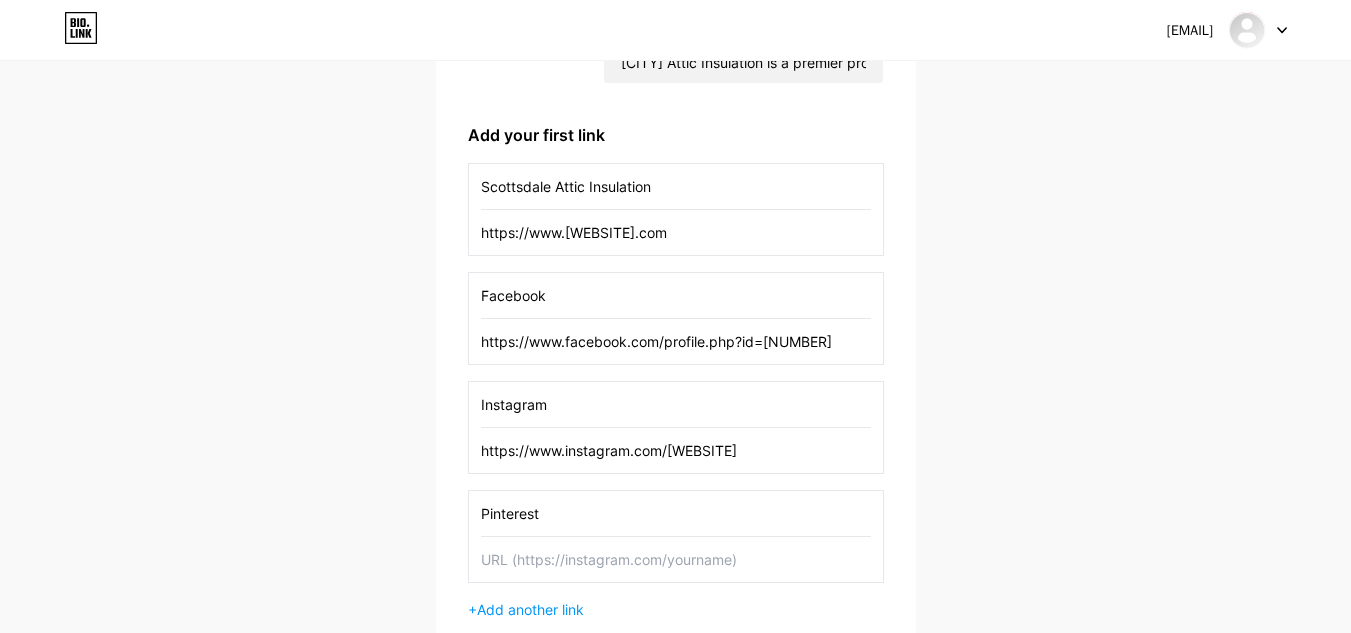 type on "Pinterest" 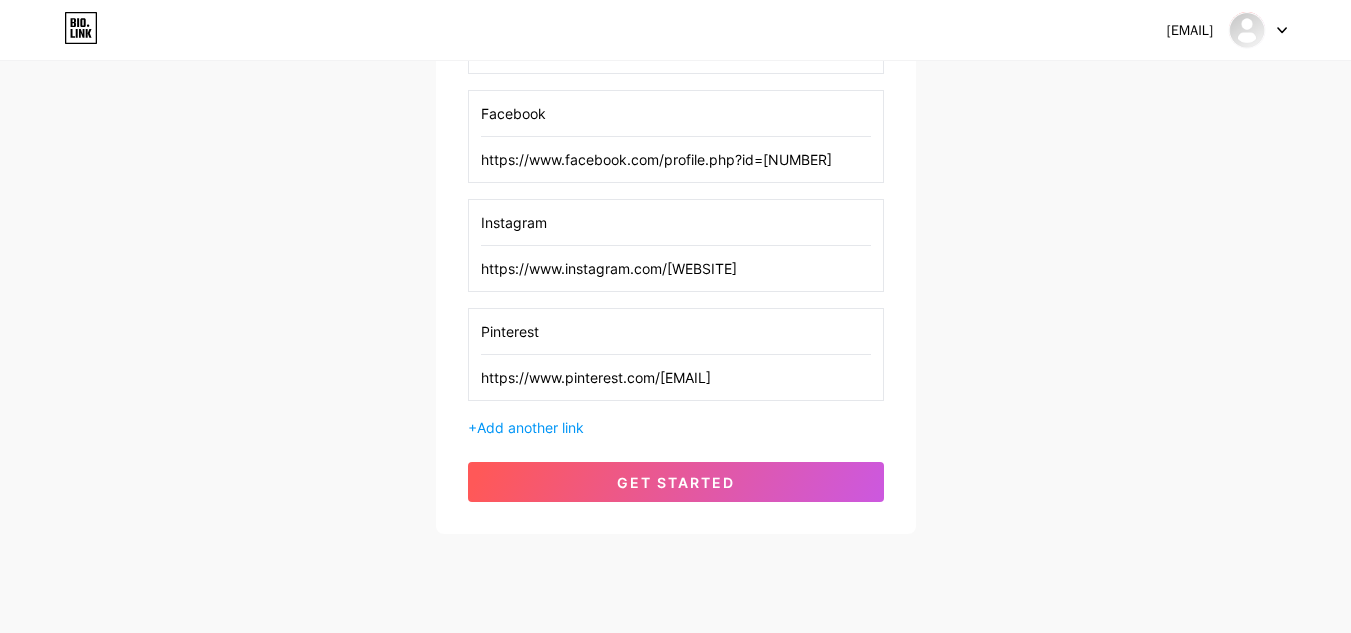 scroll, scrollTop: 460, scrollLeft: 0, axis: vertical 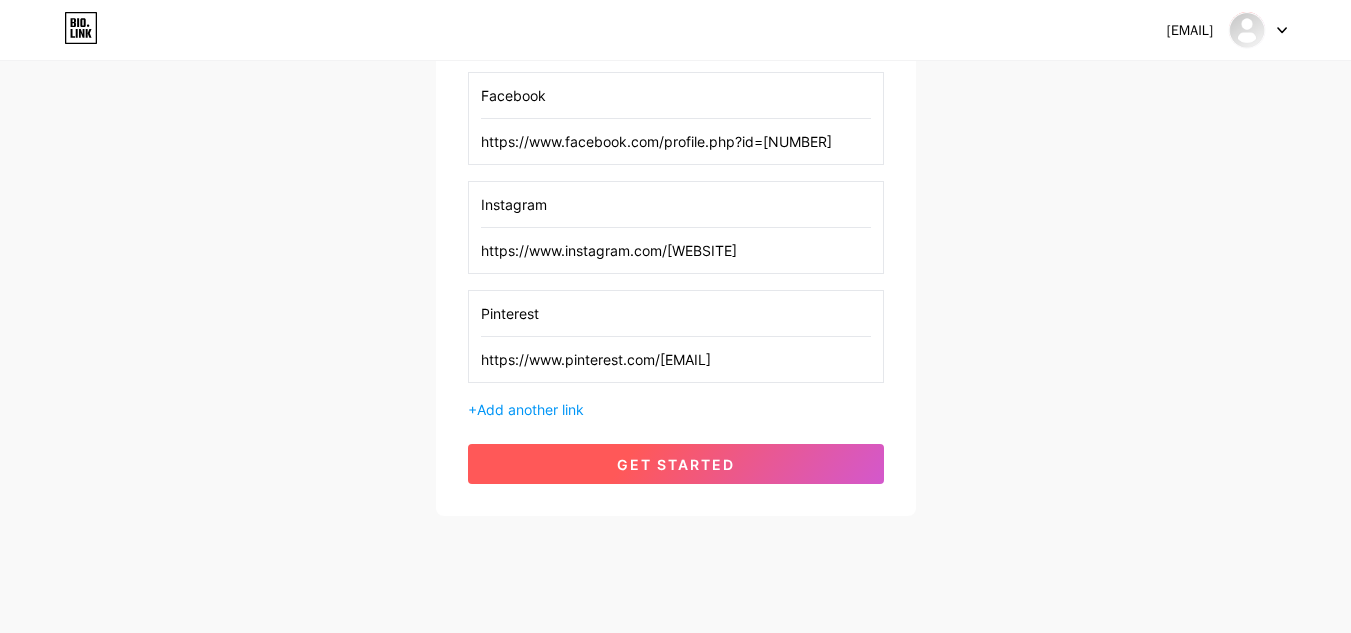 type on "https://www.pinterest.com/[EMAIL]" 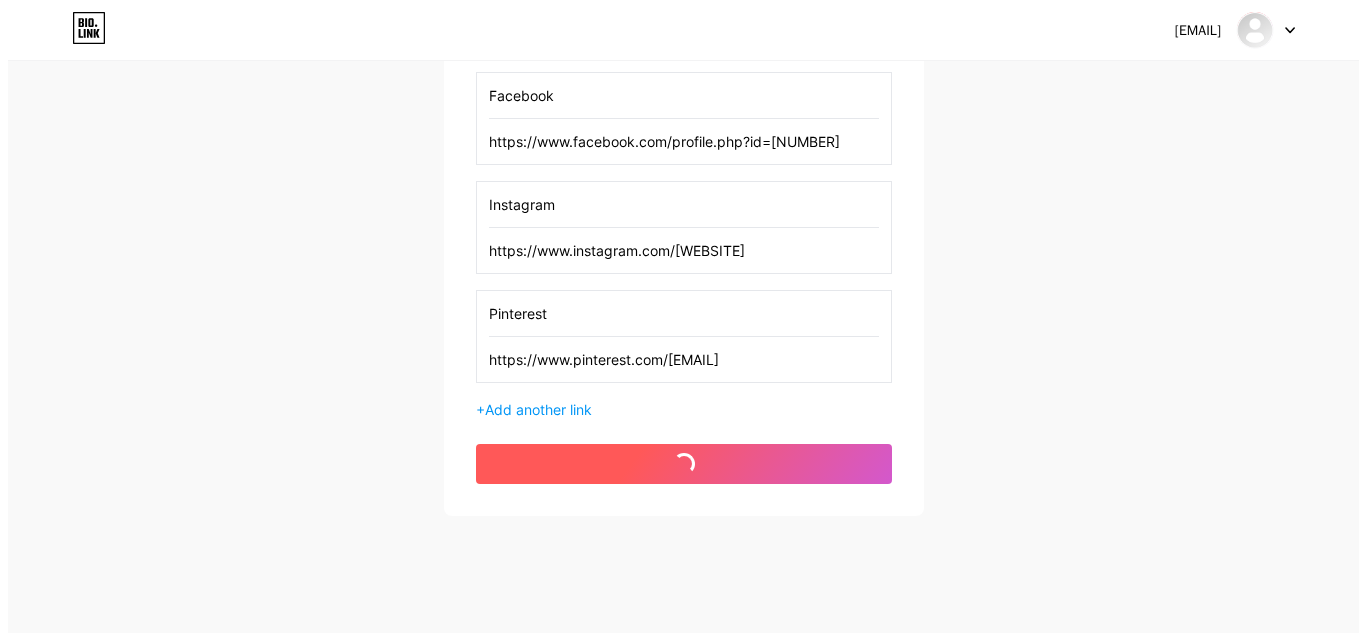 scroll, scrollTop: 0, scrollLeft: 0, axis: both 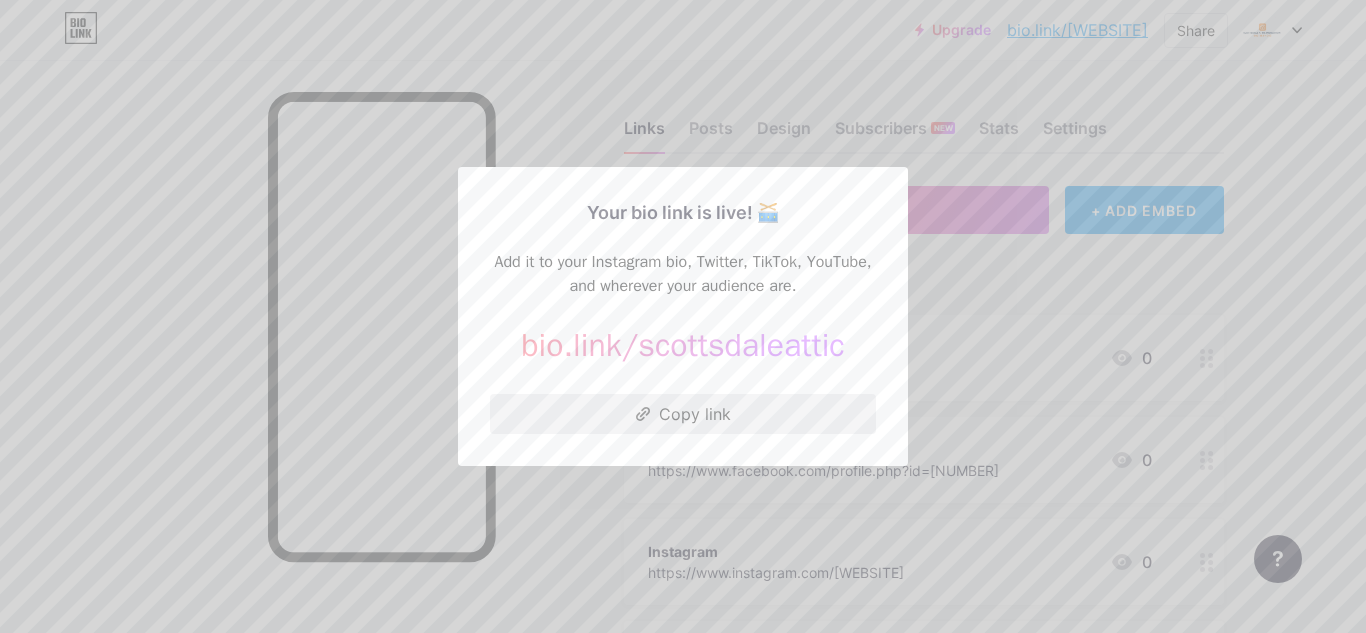click on "Copy link" at bounding box center [683, 414] 